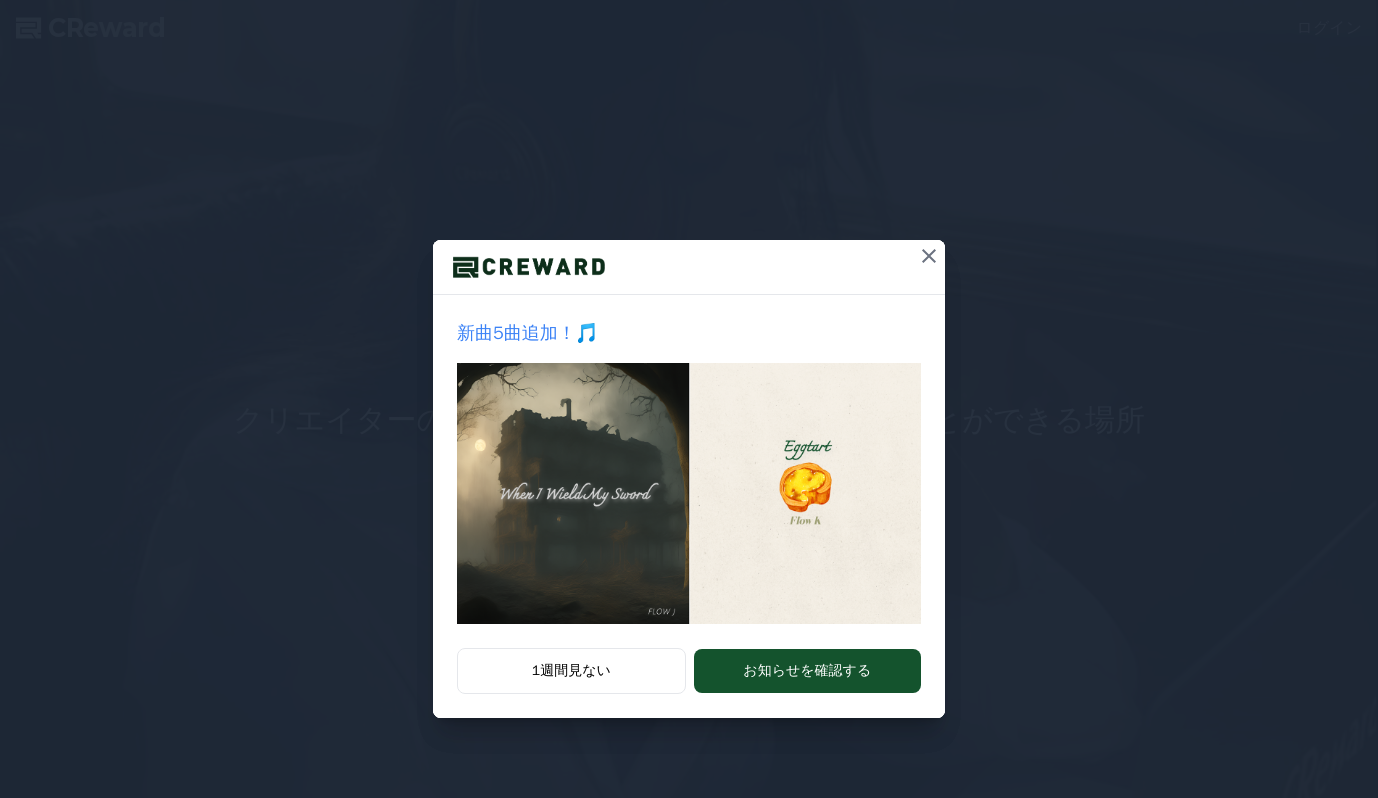 scroll, scrollTop: 0, scrollLeft: 0, axis: both 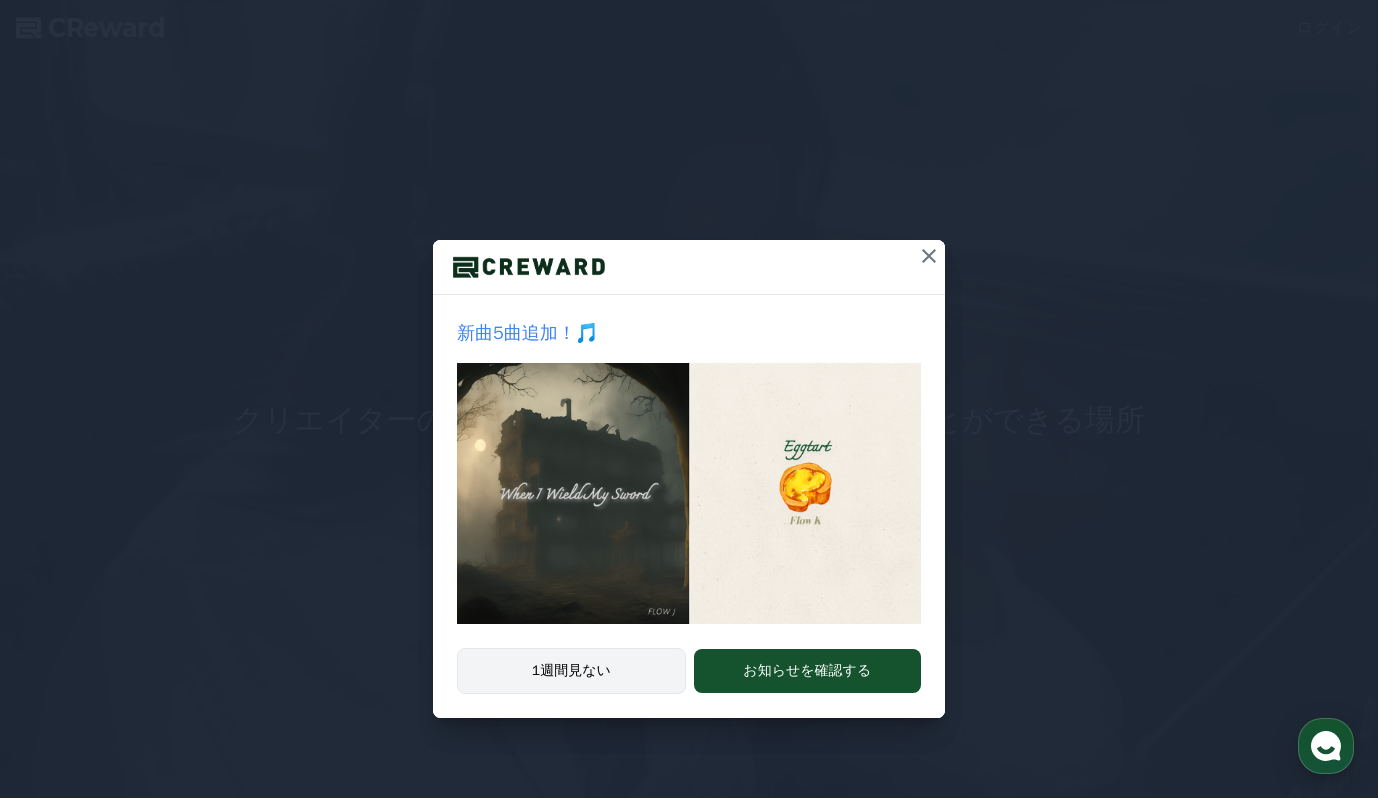 click on "1週間見ない" at bounding box center [571, 671] 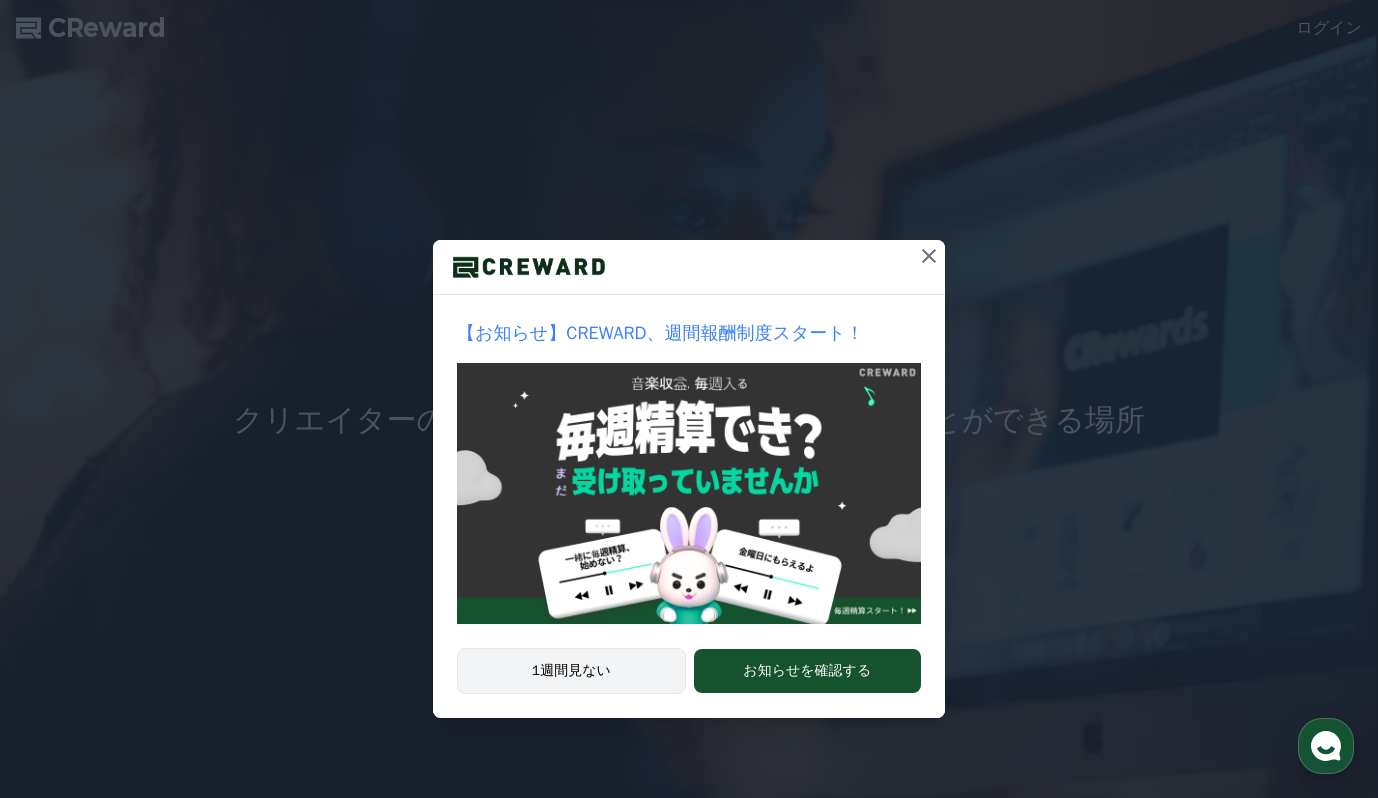 click on "1週間見ない" at bounding box center [571, 671] 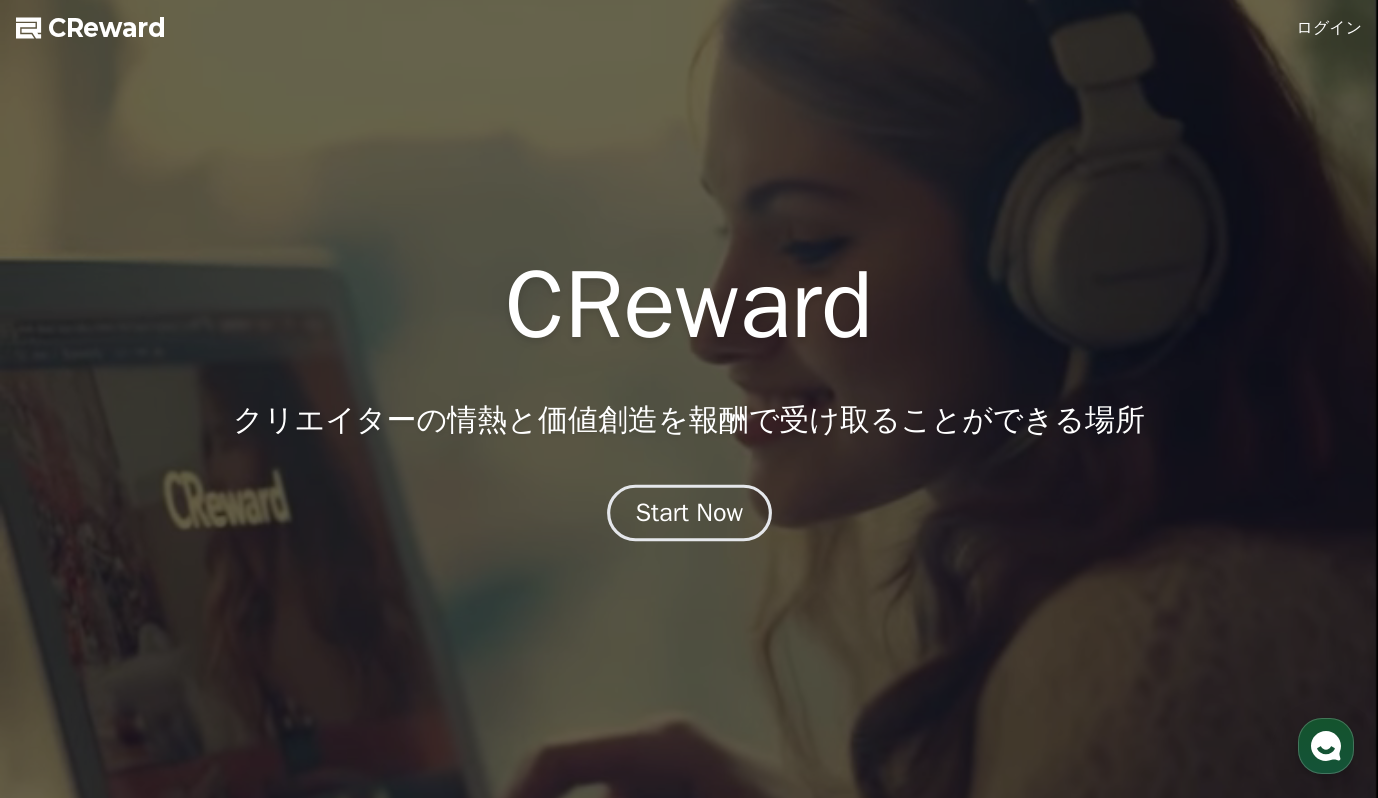 click on "Start Now" at bounding box center (689, 513) 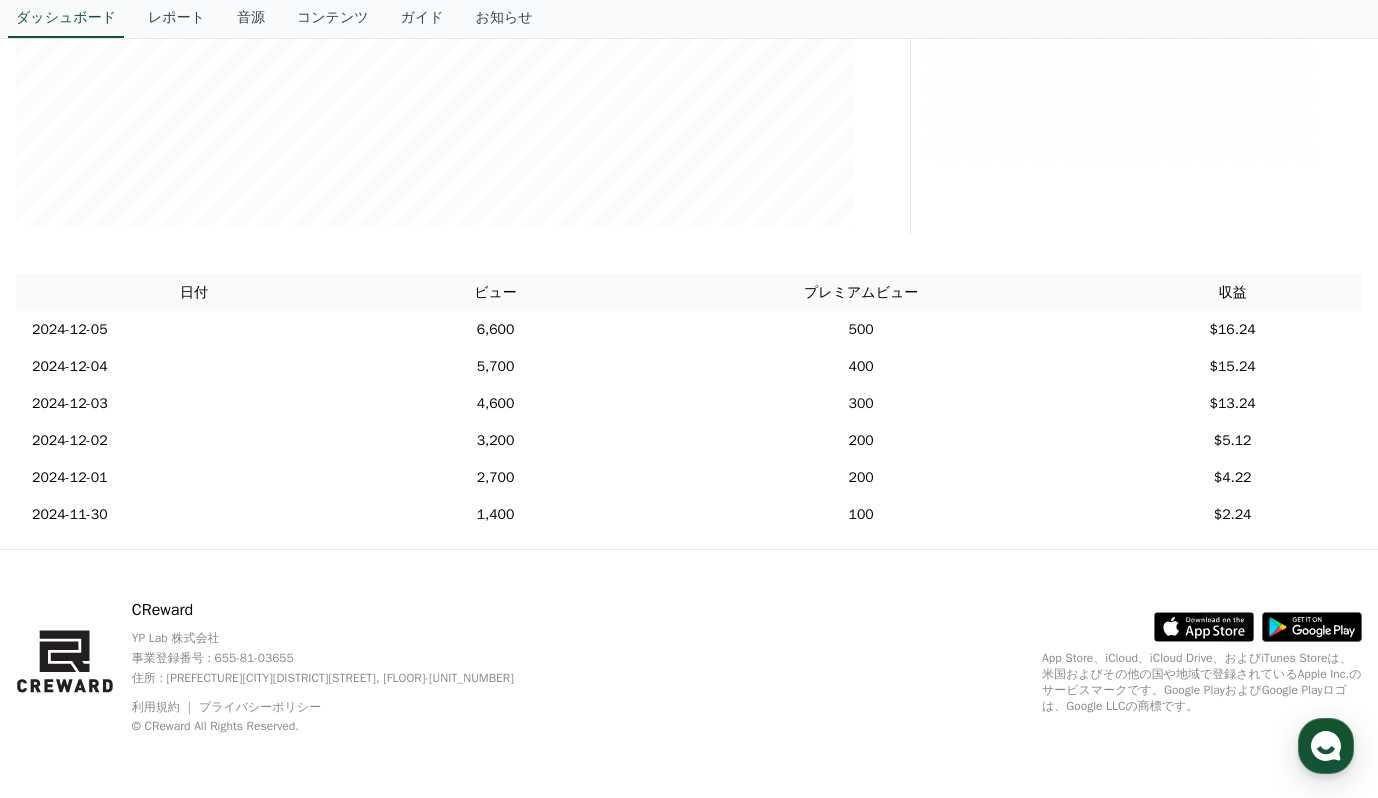 scroll, scrollTop: 0, scrollLeft: 0, axis: both 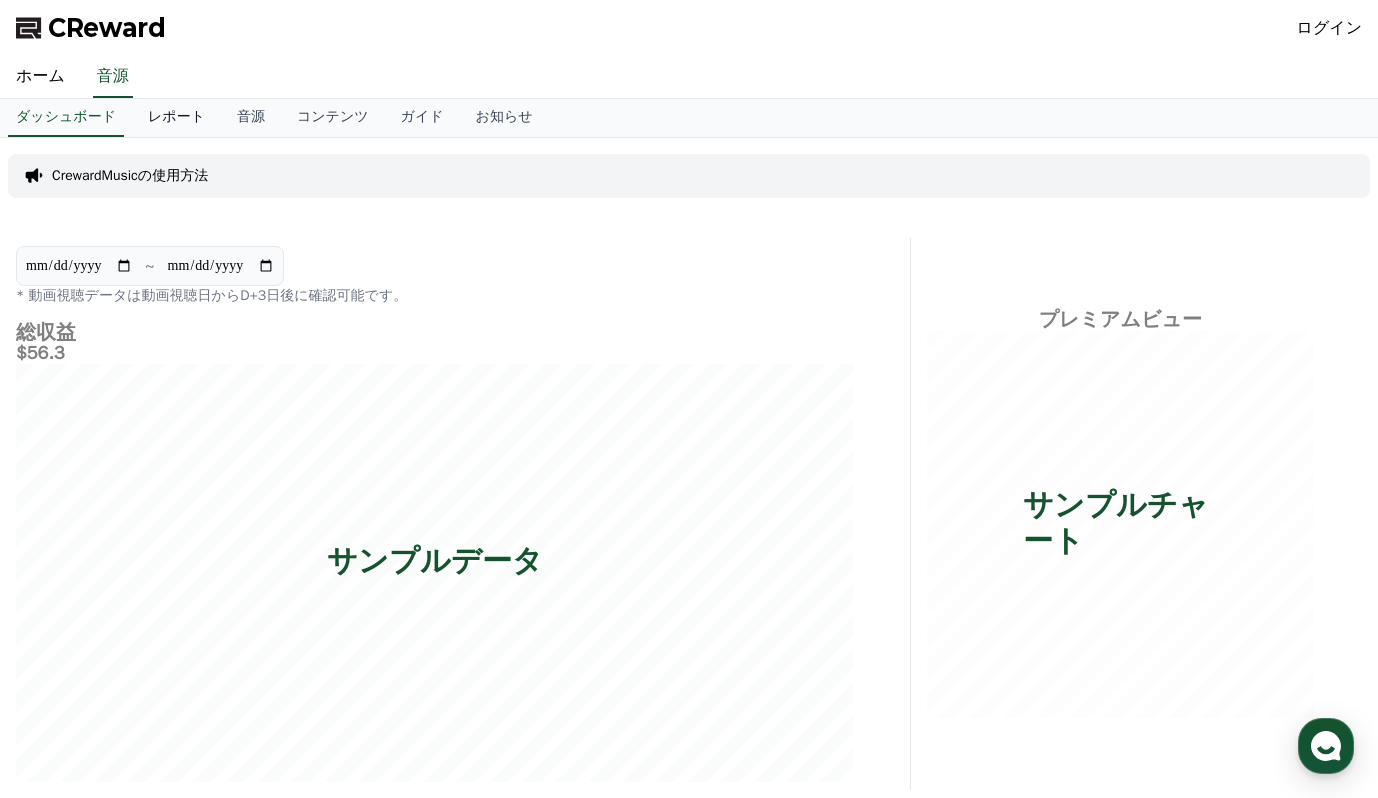 click on "レポート" at bounding box center (176, 118) 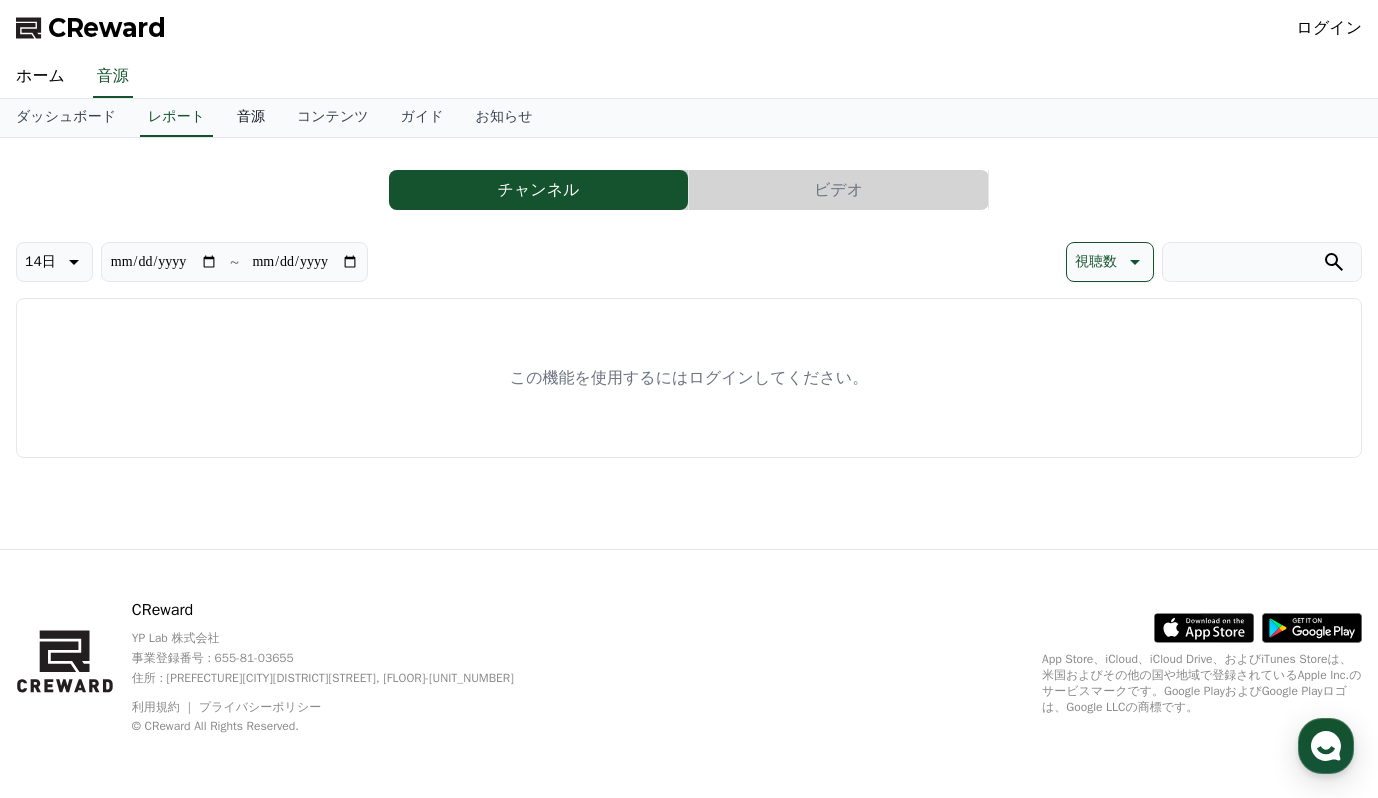 click on "音源" at bounding box center [251, 118] 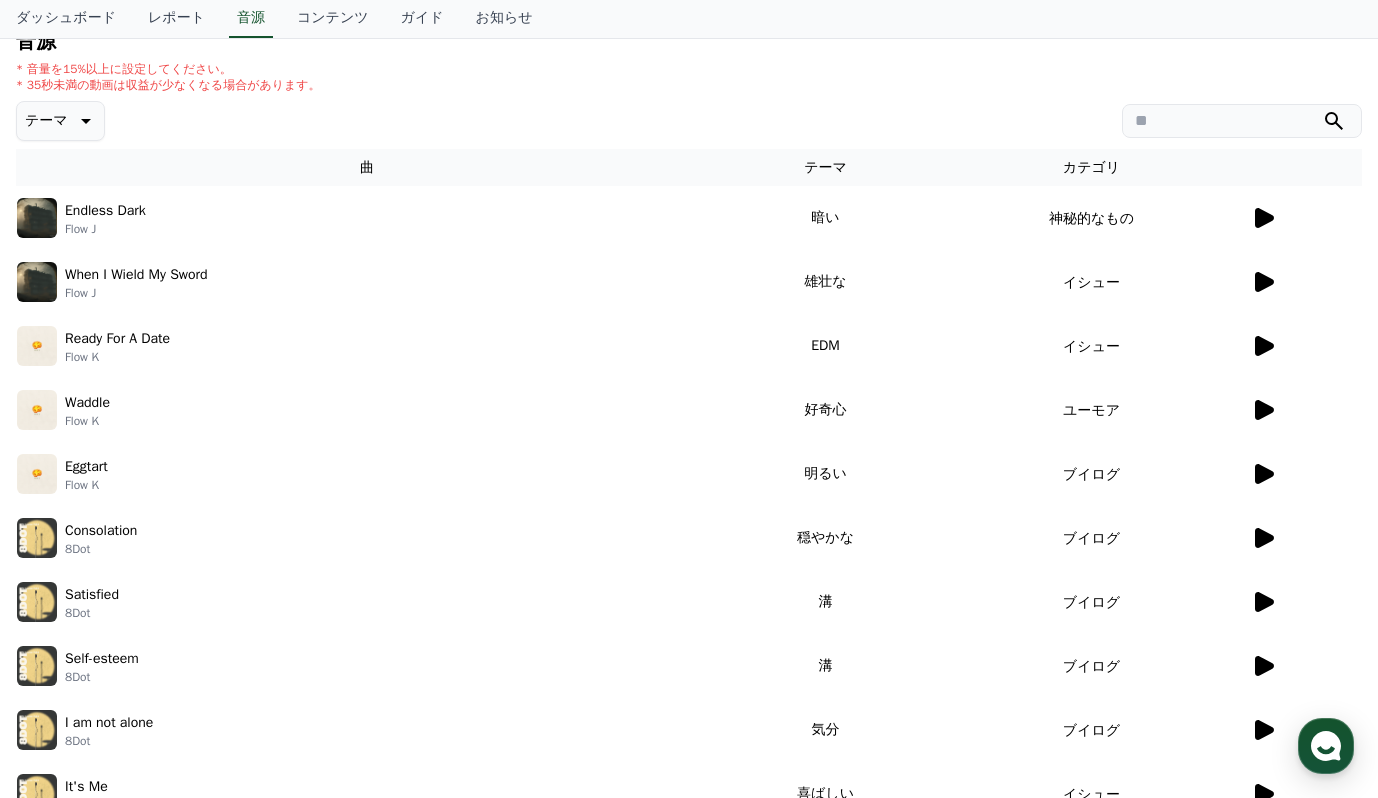 scroll, scrollTop: 172, scrollLeft: 0, axis: vertical 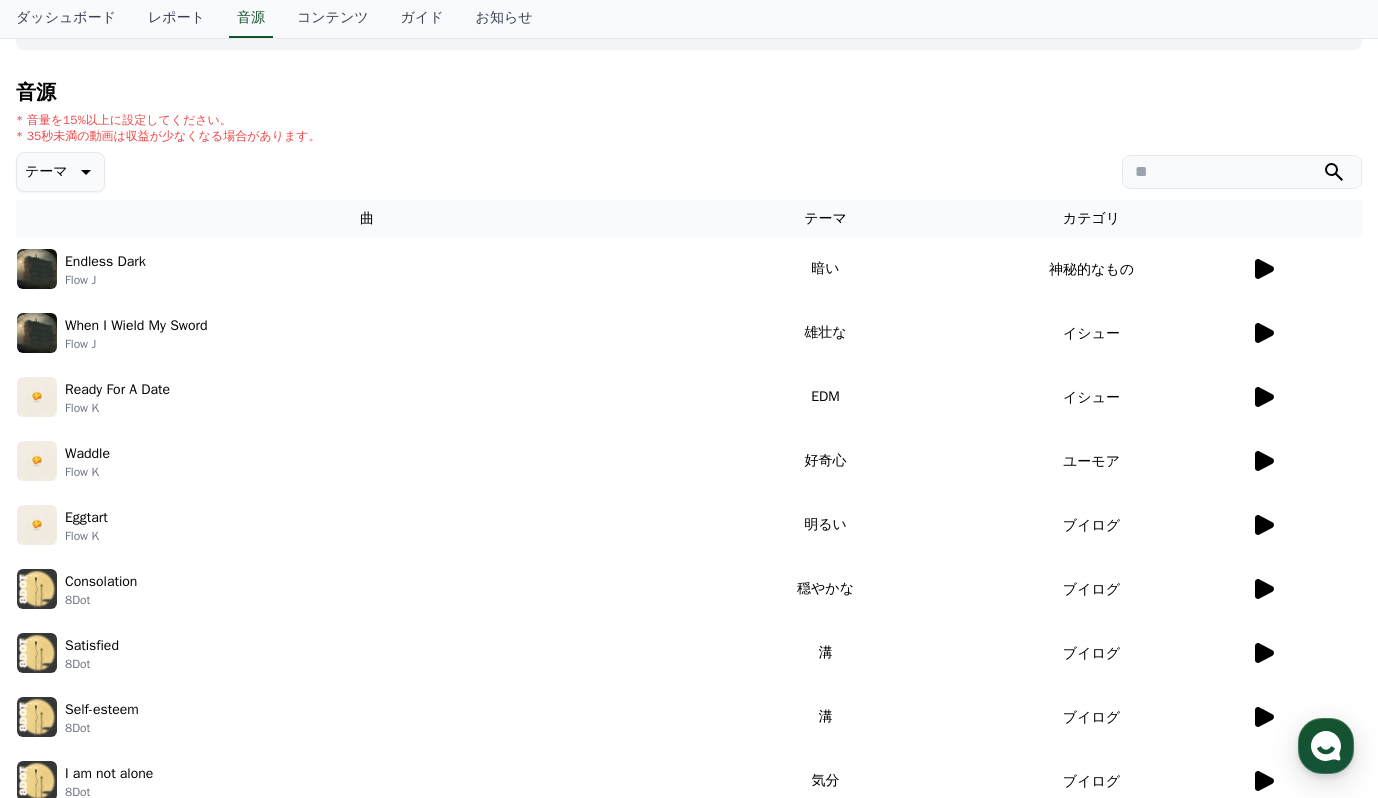 click at bounding box center [37, 269] 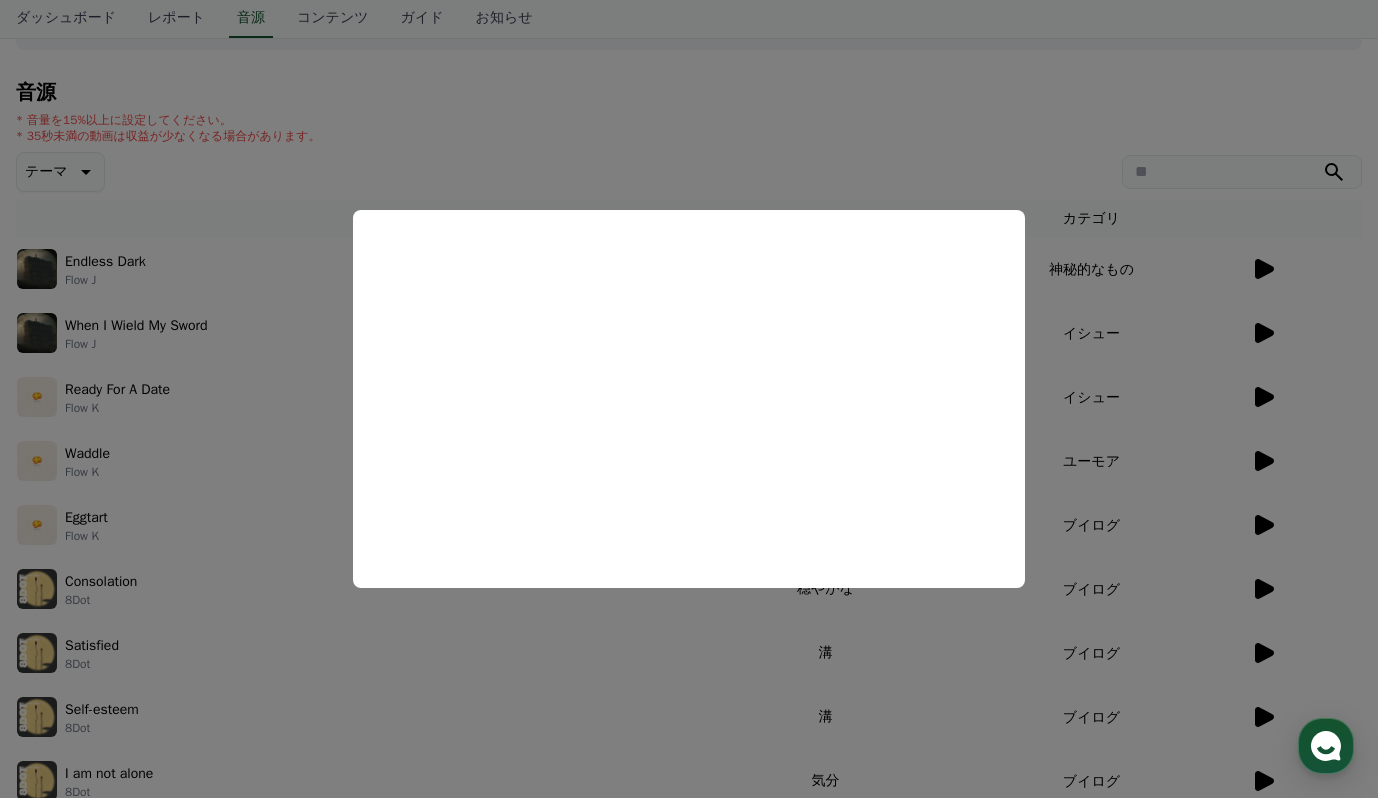 click at bounding box center (689, 399) 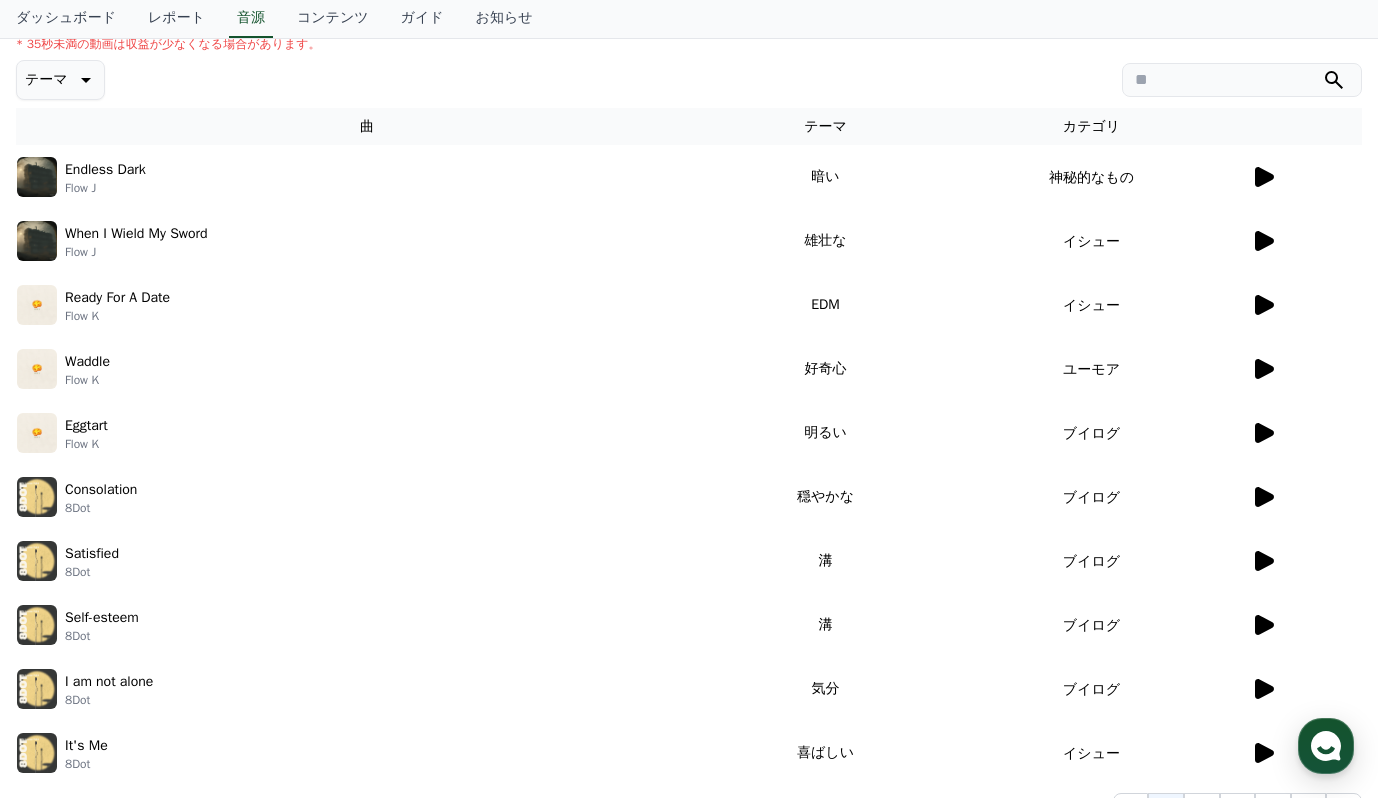 scroll, scrollTop: 275, scrollLeft: 0, axis: vertical 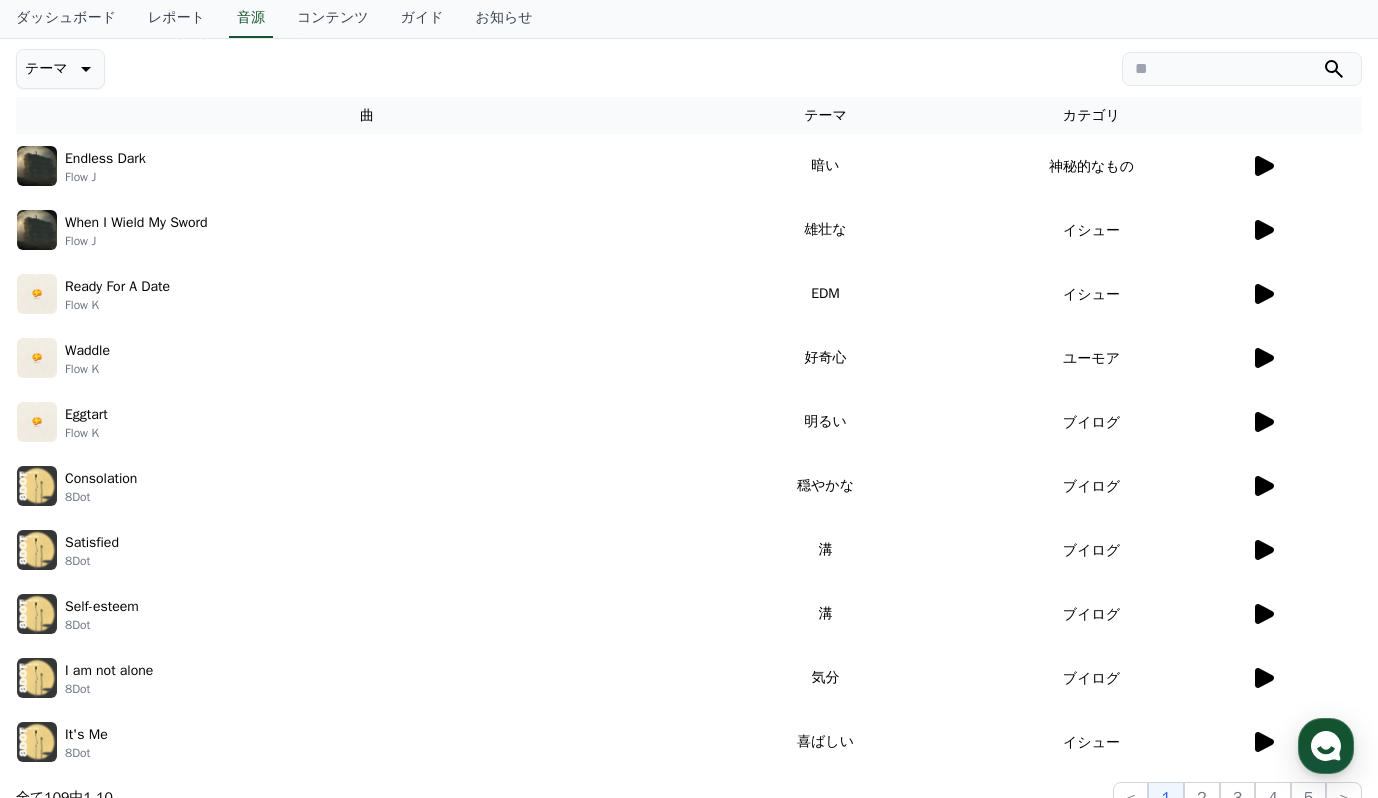 click 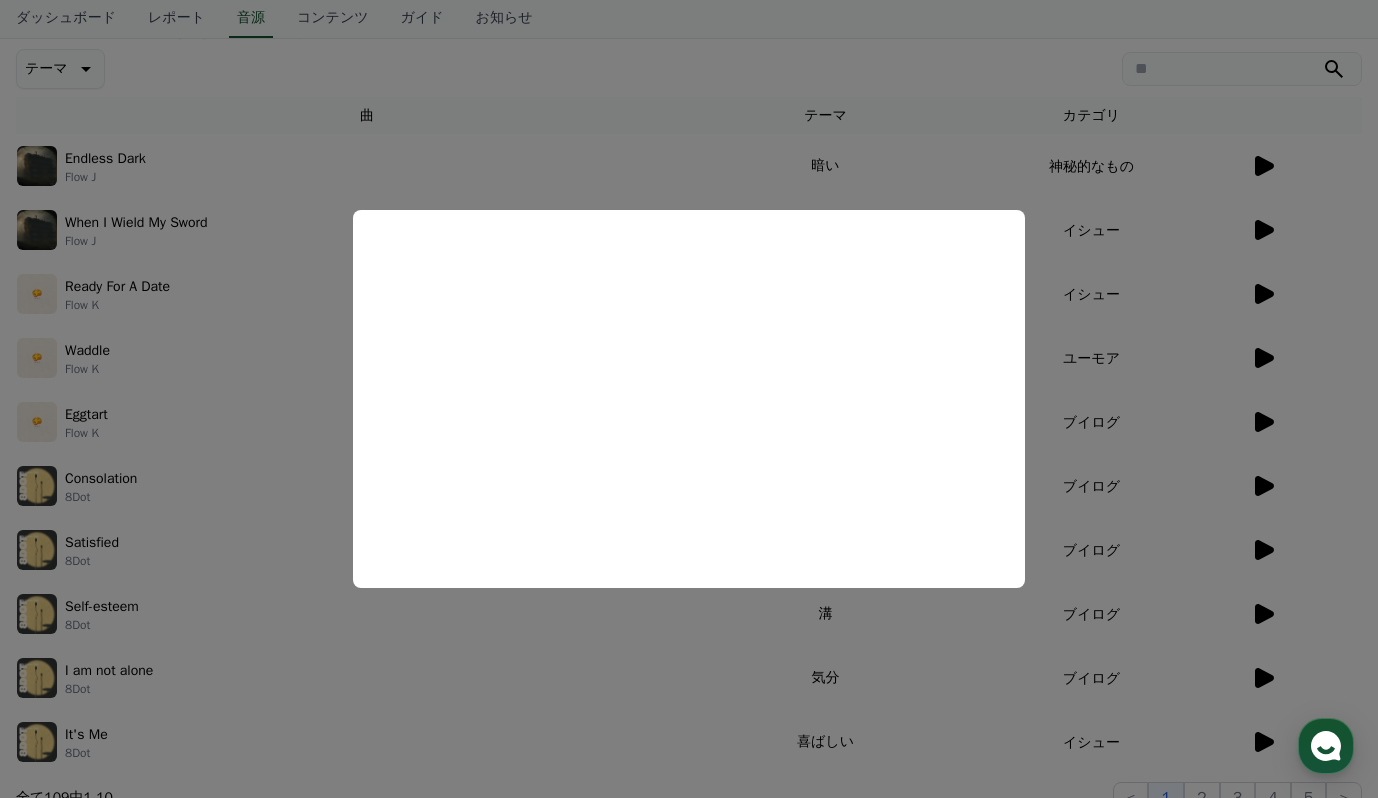 click at bounding box center [689, 399] 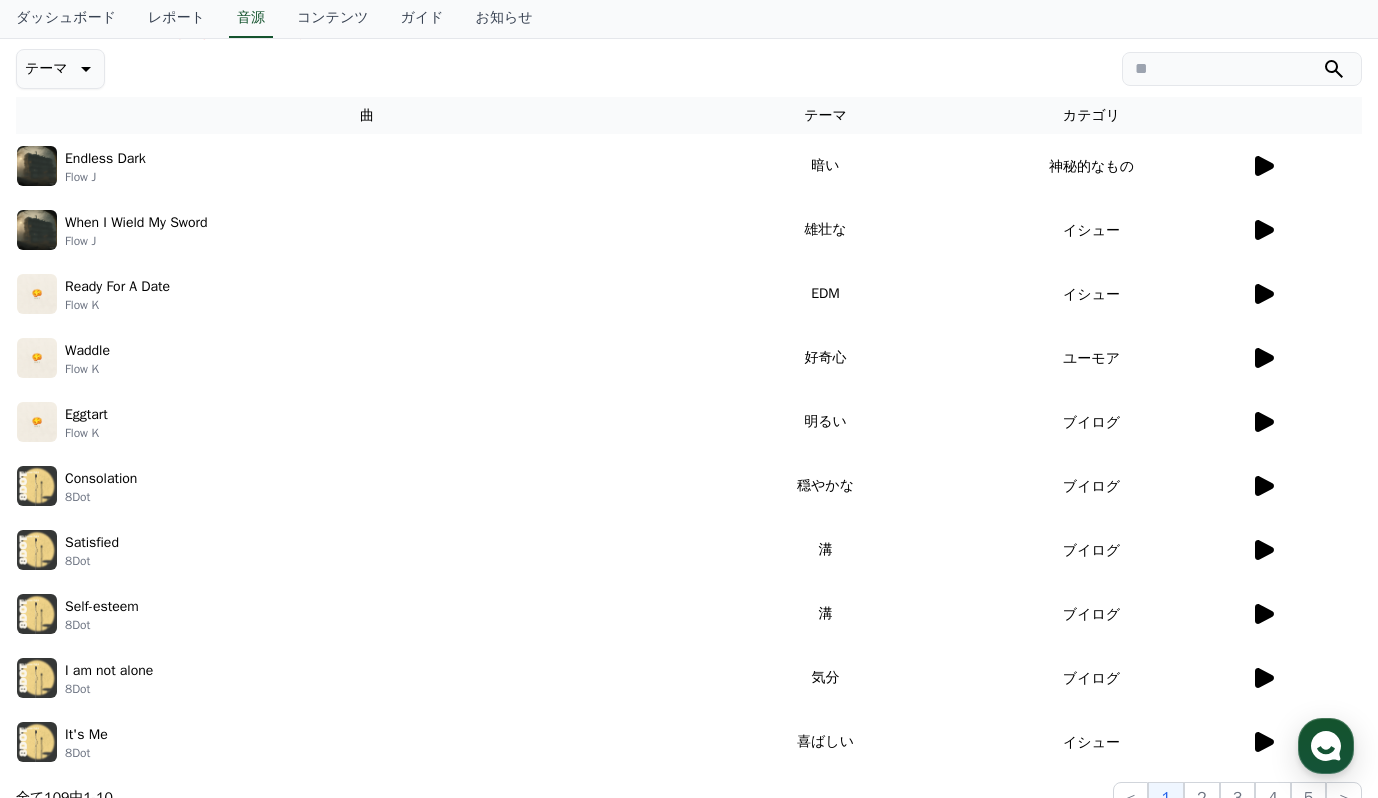 scroll, scrollTop: 328, scrollLeft: 0, axis: vertical 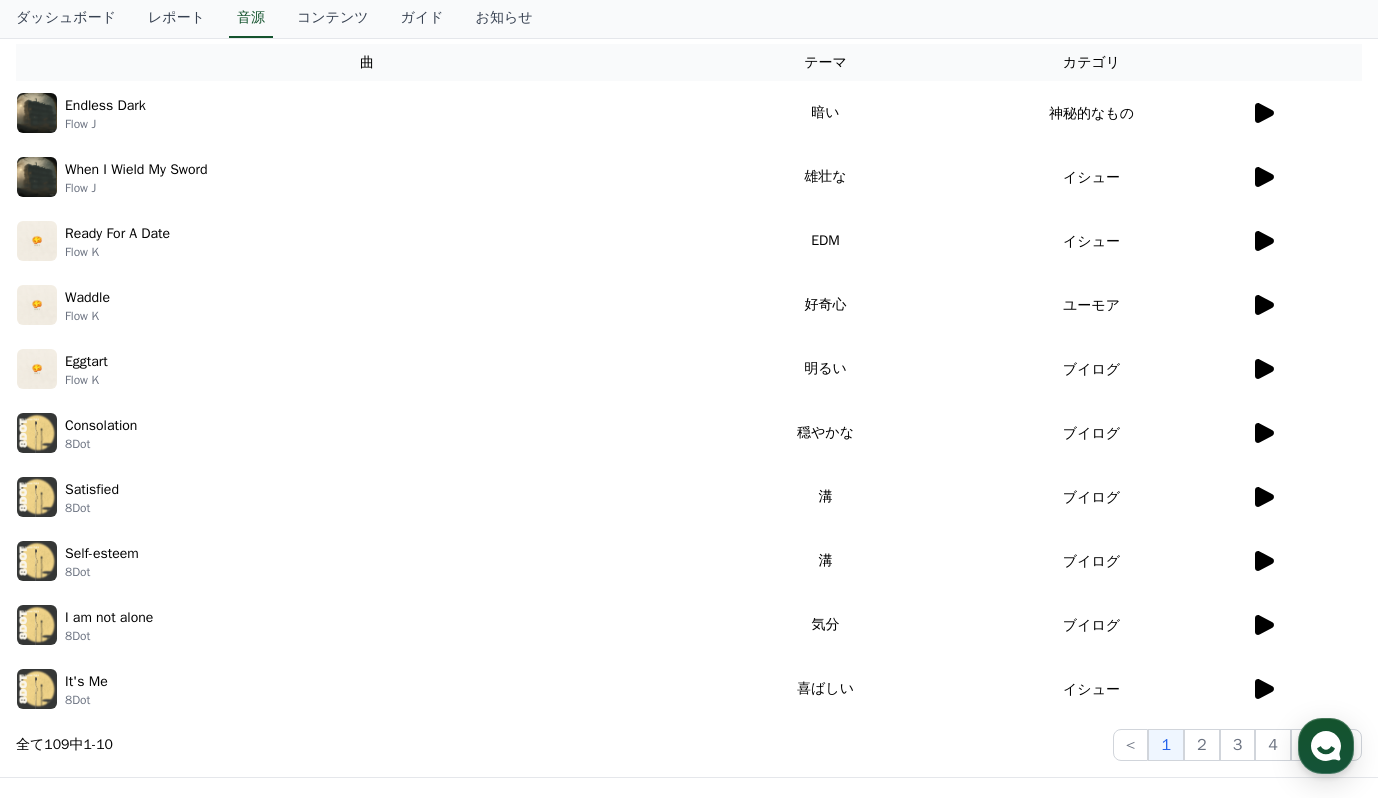 click 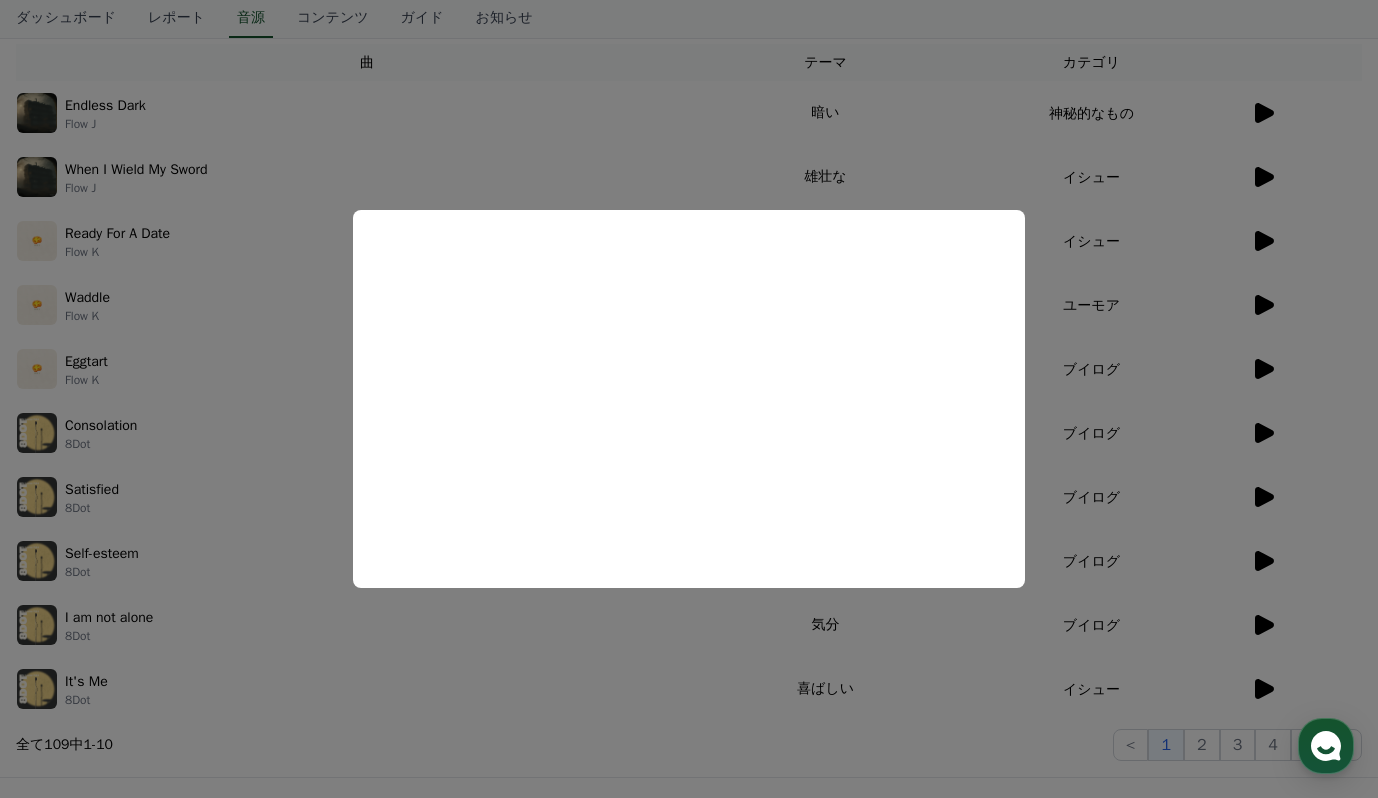 click at bounding box center (689, 399) 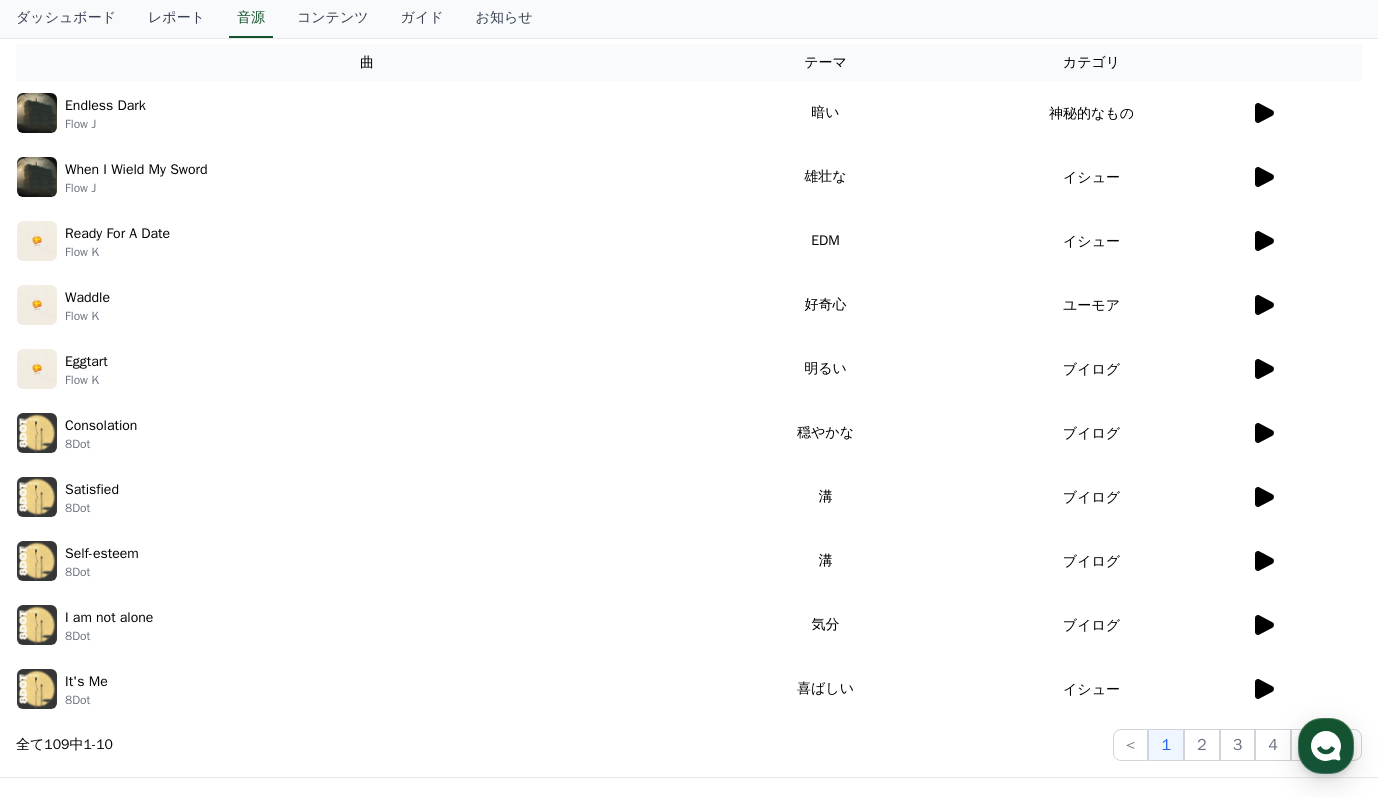 scroll, scrollTop: 0, scrollLeft: 0, axis: both 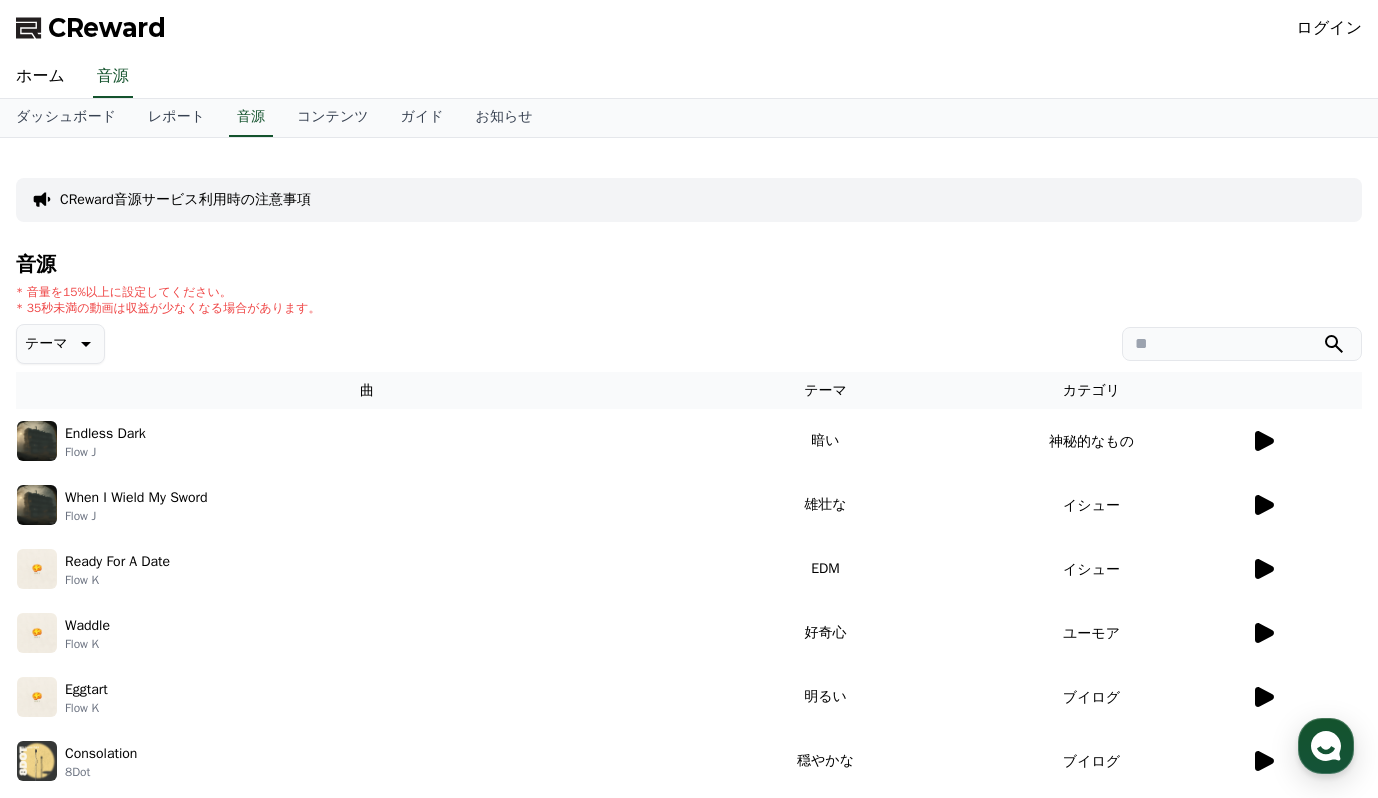 click at bounding box center (1242, 344) 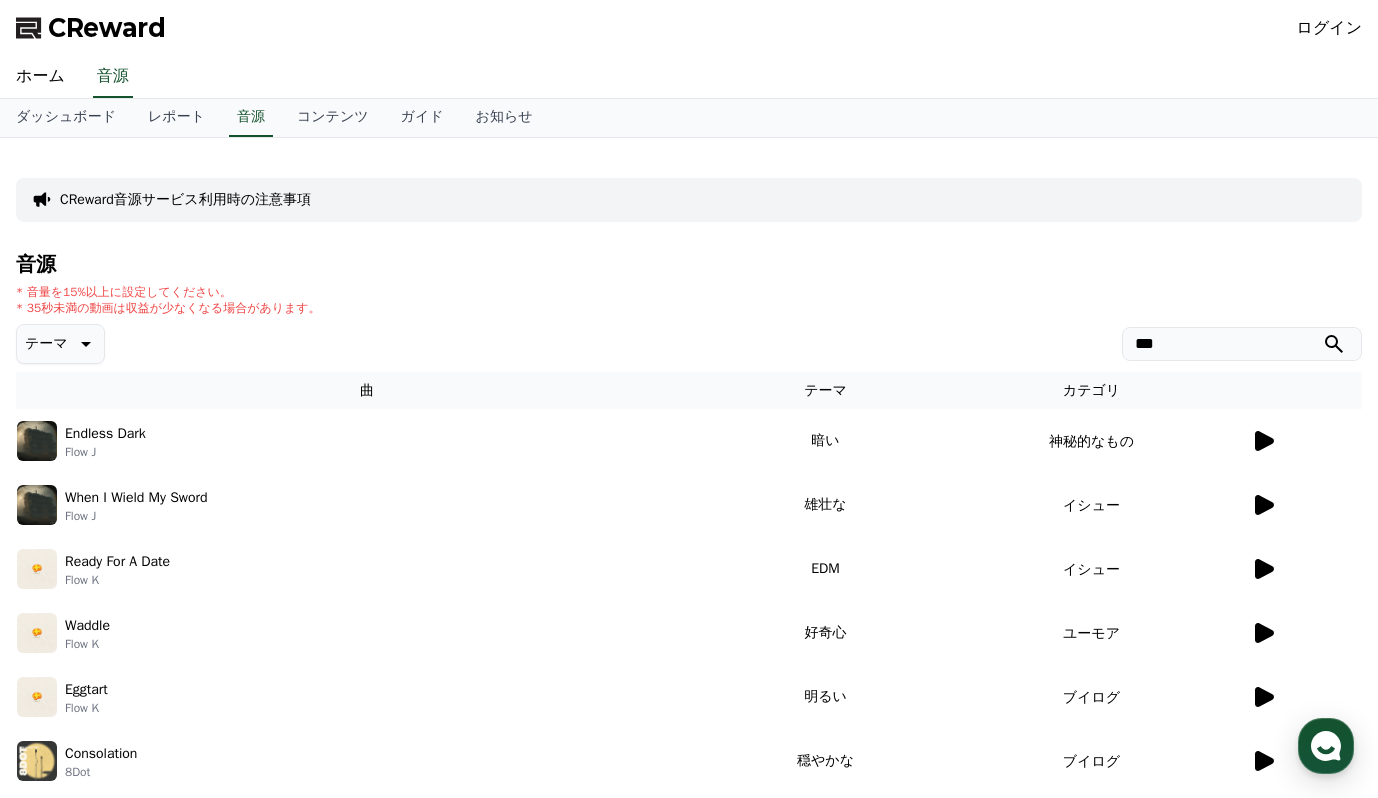 click at bounding box center [1334, 344] 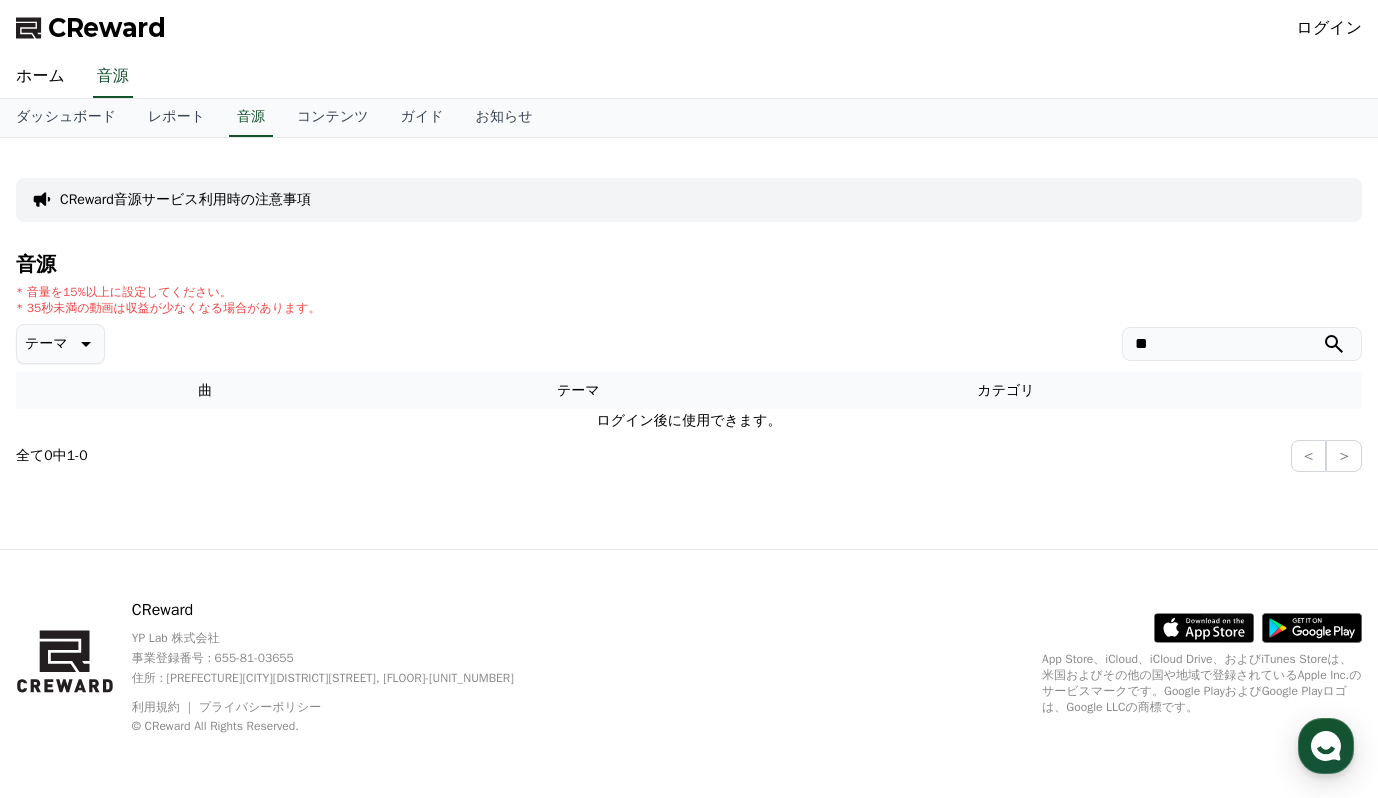type on "*" 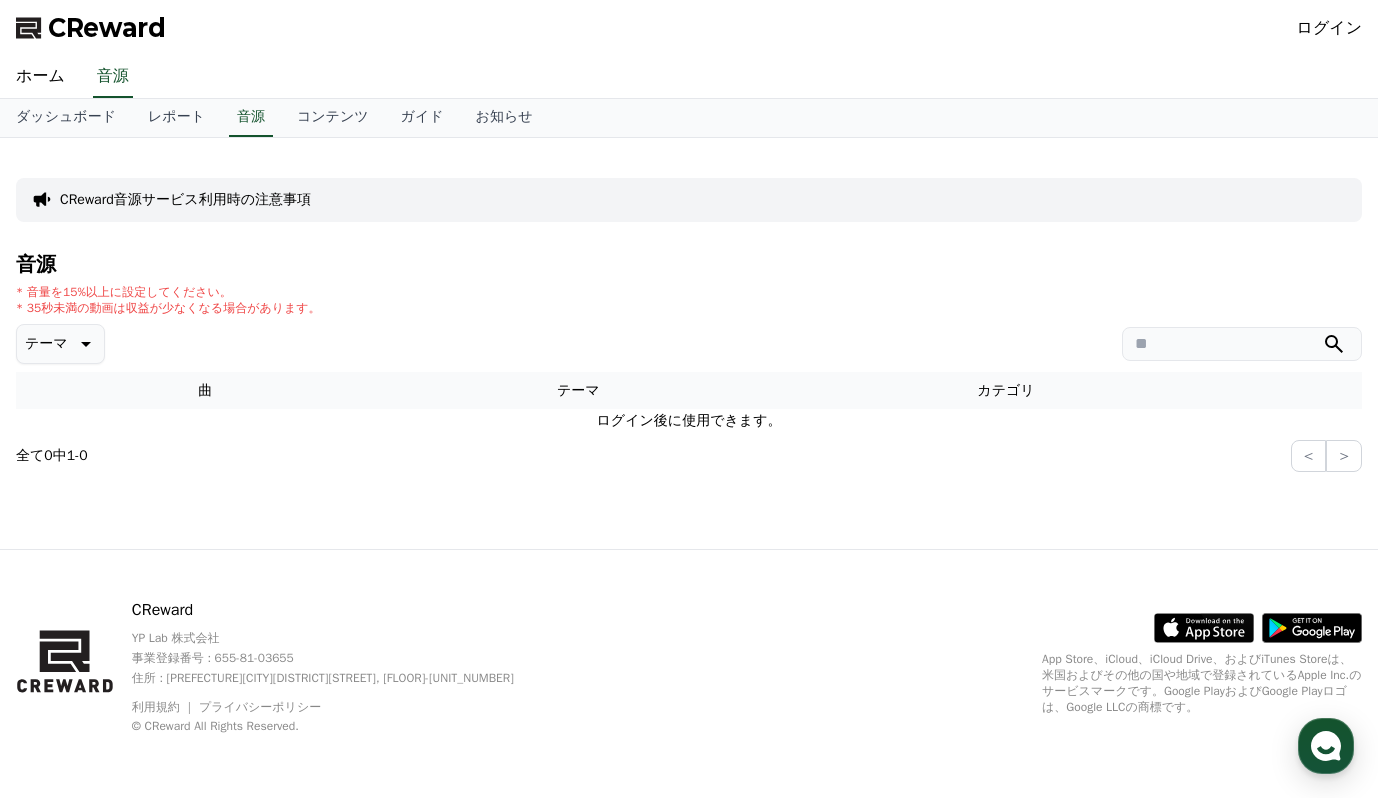 type 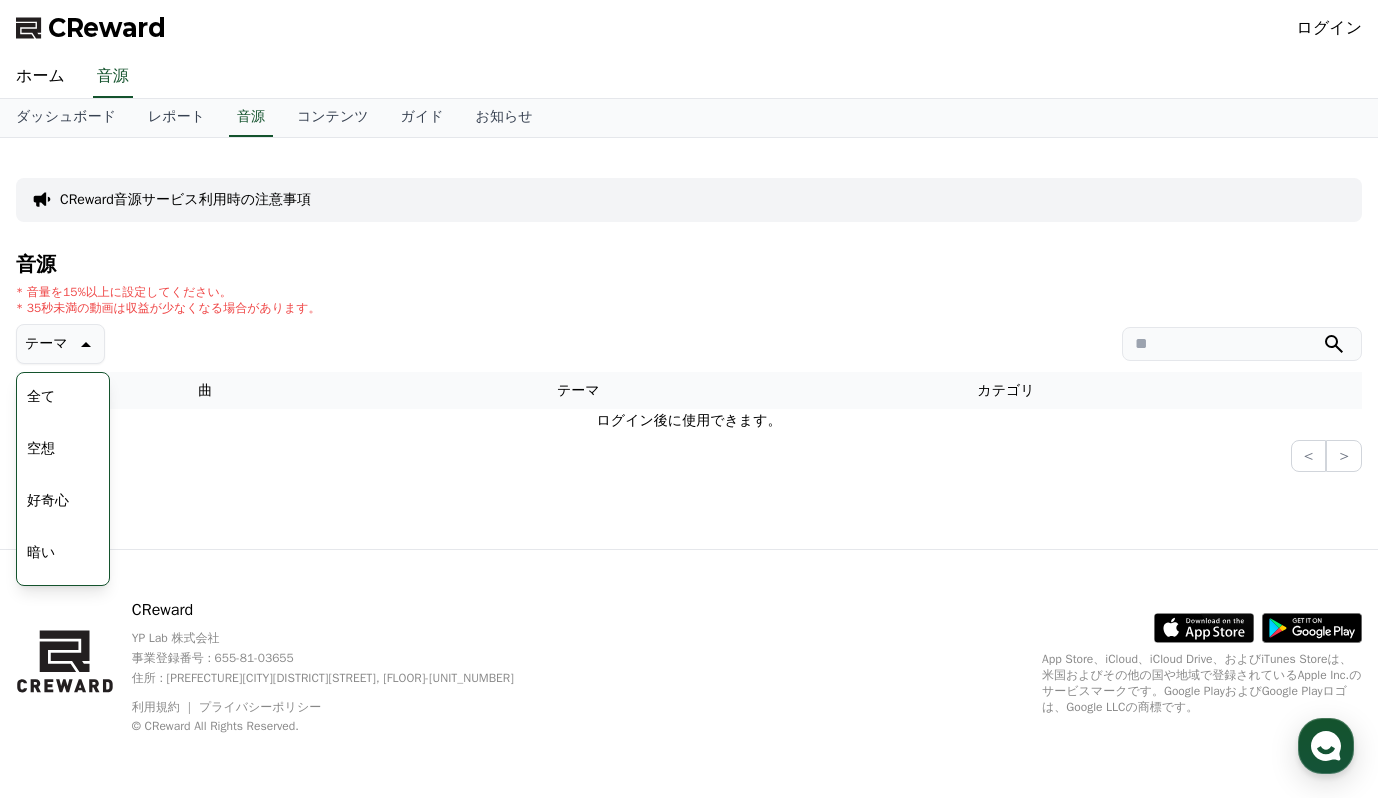 click on "全て" at bounding box center (41, 397) 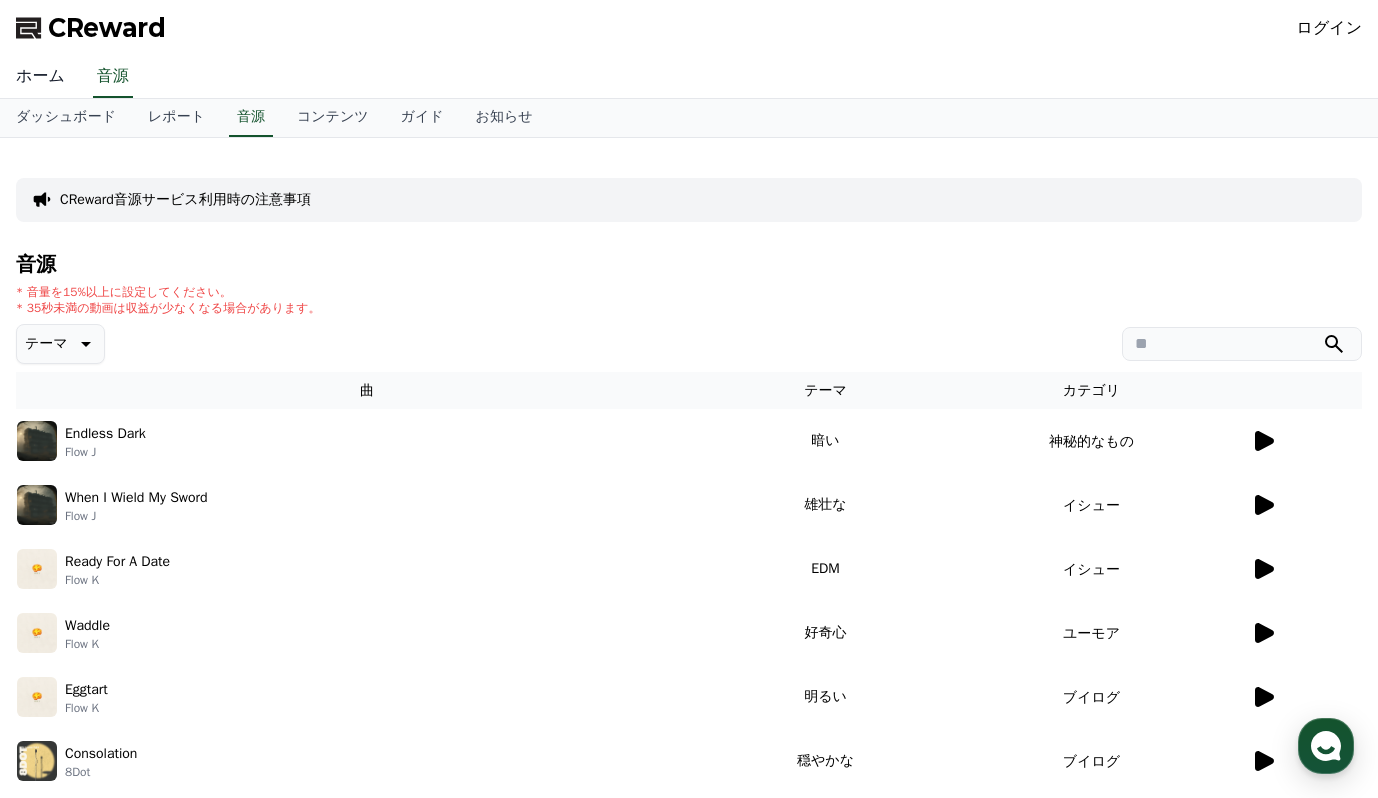 scroll, scrollTop: 0, scrollLeft: 0, axis: both 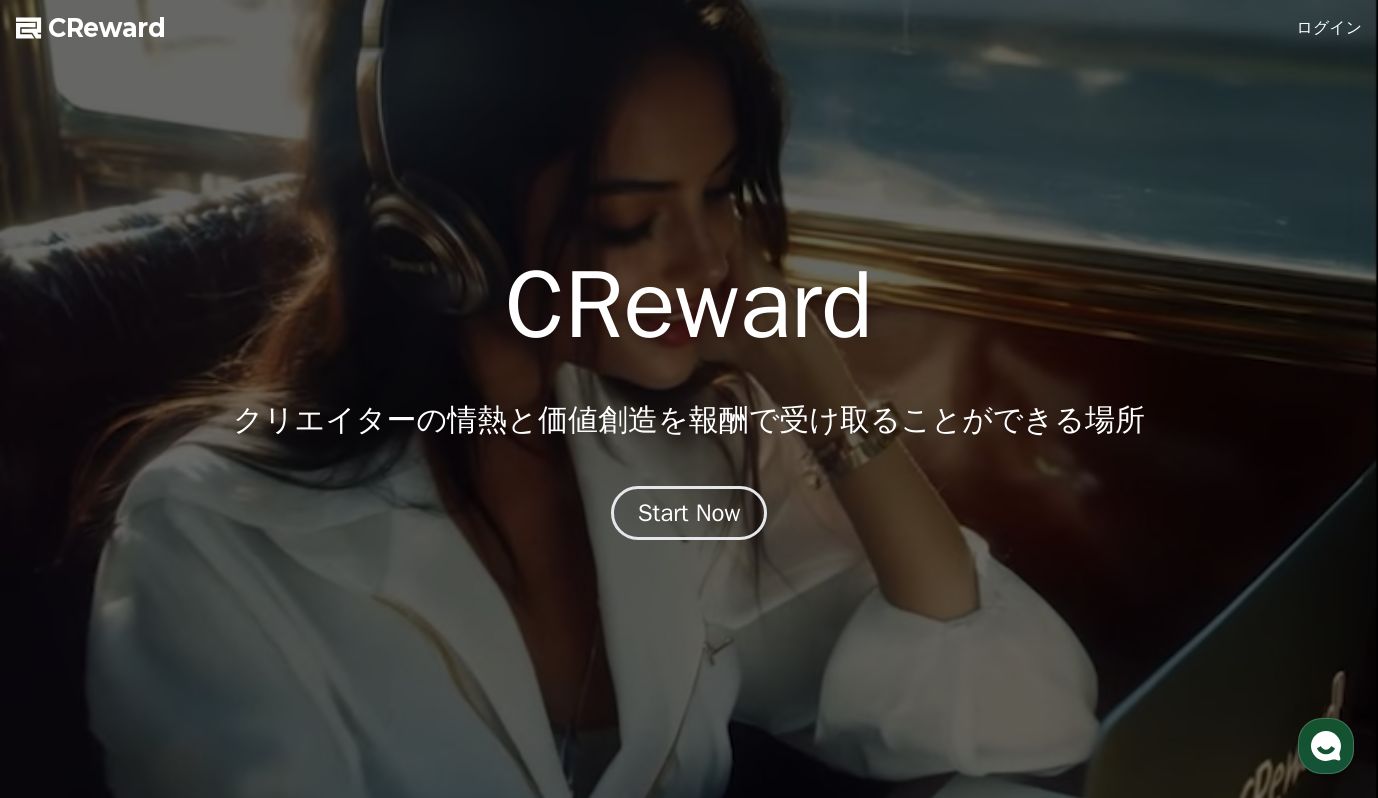 click on "ログイン" at bounding box center (1330, 28) 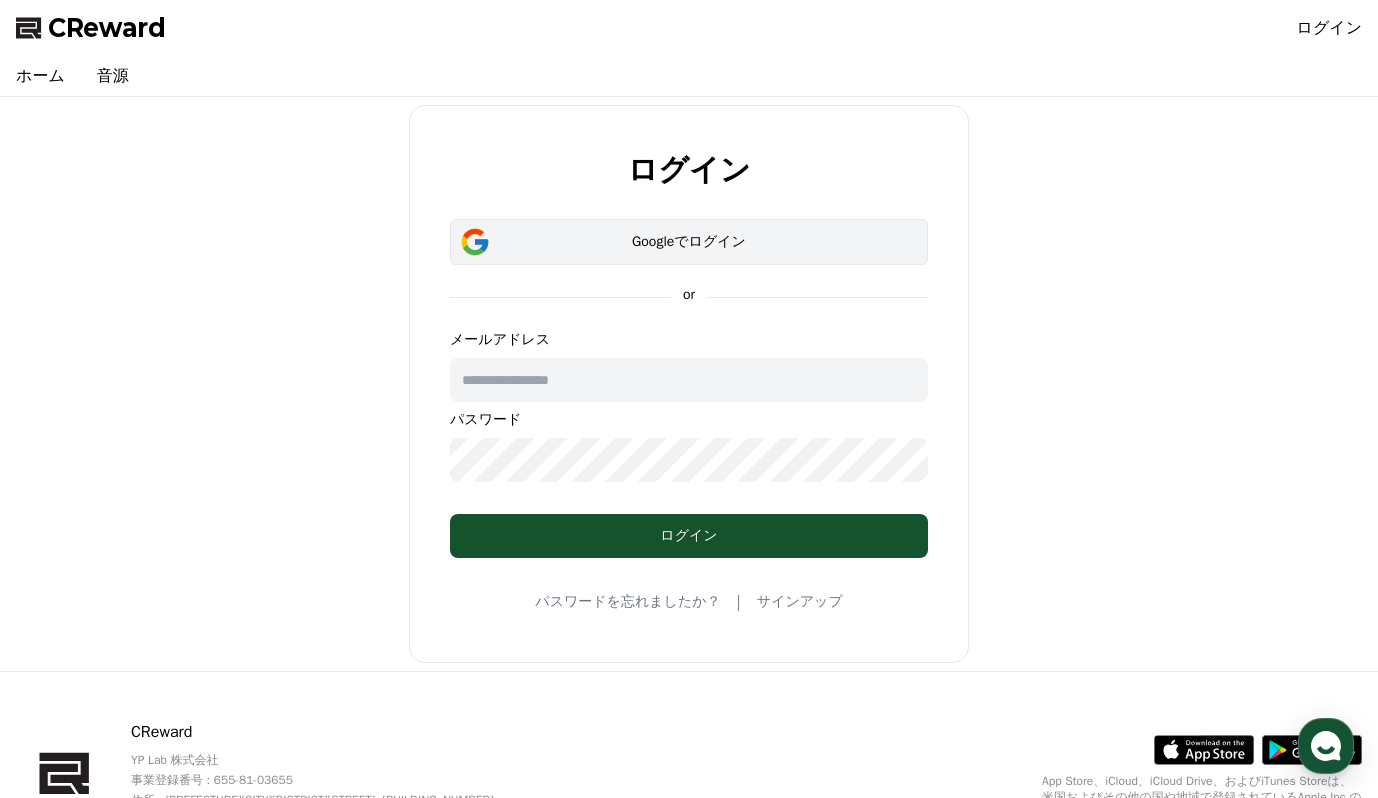 click on "Googleでログイン" at bounding box center [689, 242] 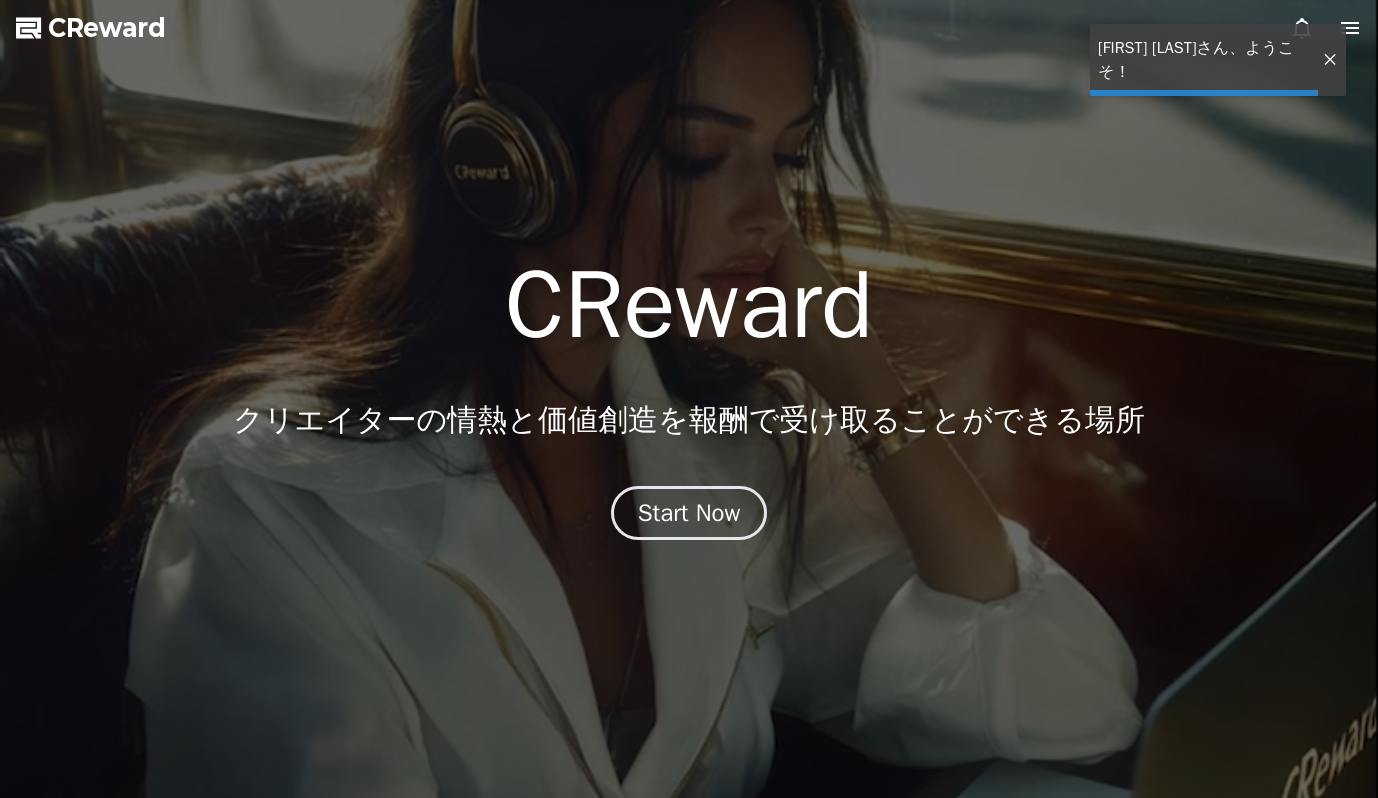 scroll, scrollTop: 0, scrollLeft: 0, axis: both 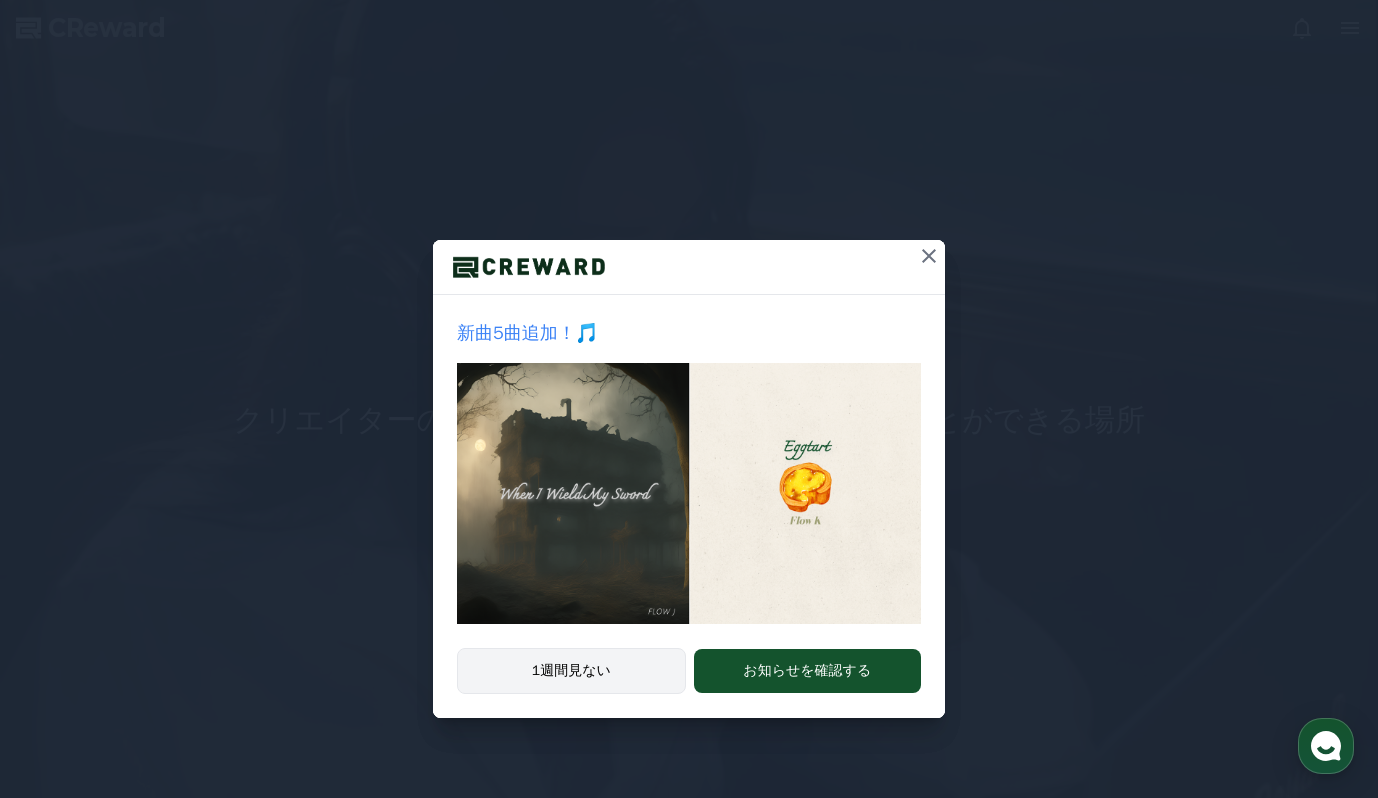 click on "1週間見ない" at bounding box center [571, 671] 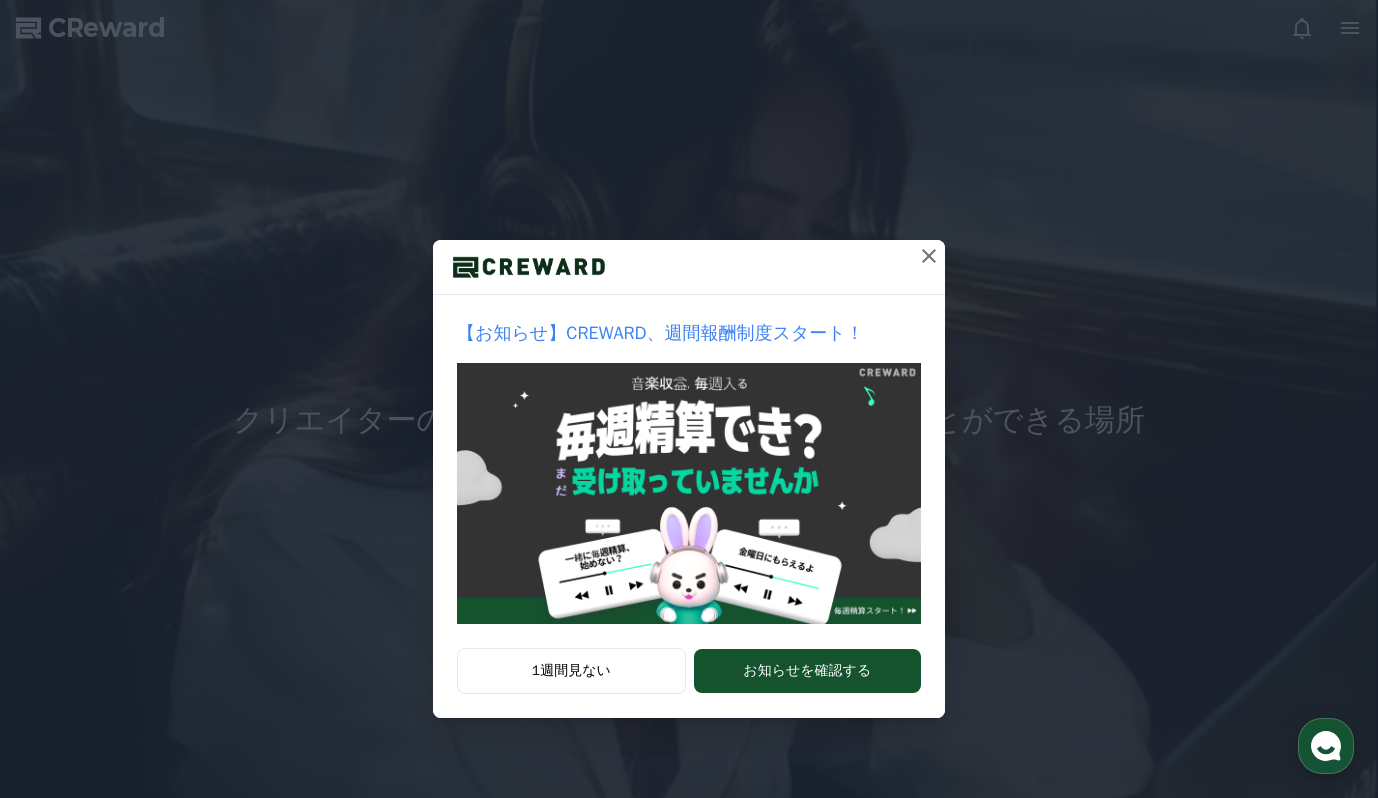 click on "1週間見ない" at bounding box center (571, 671) 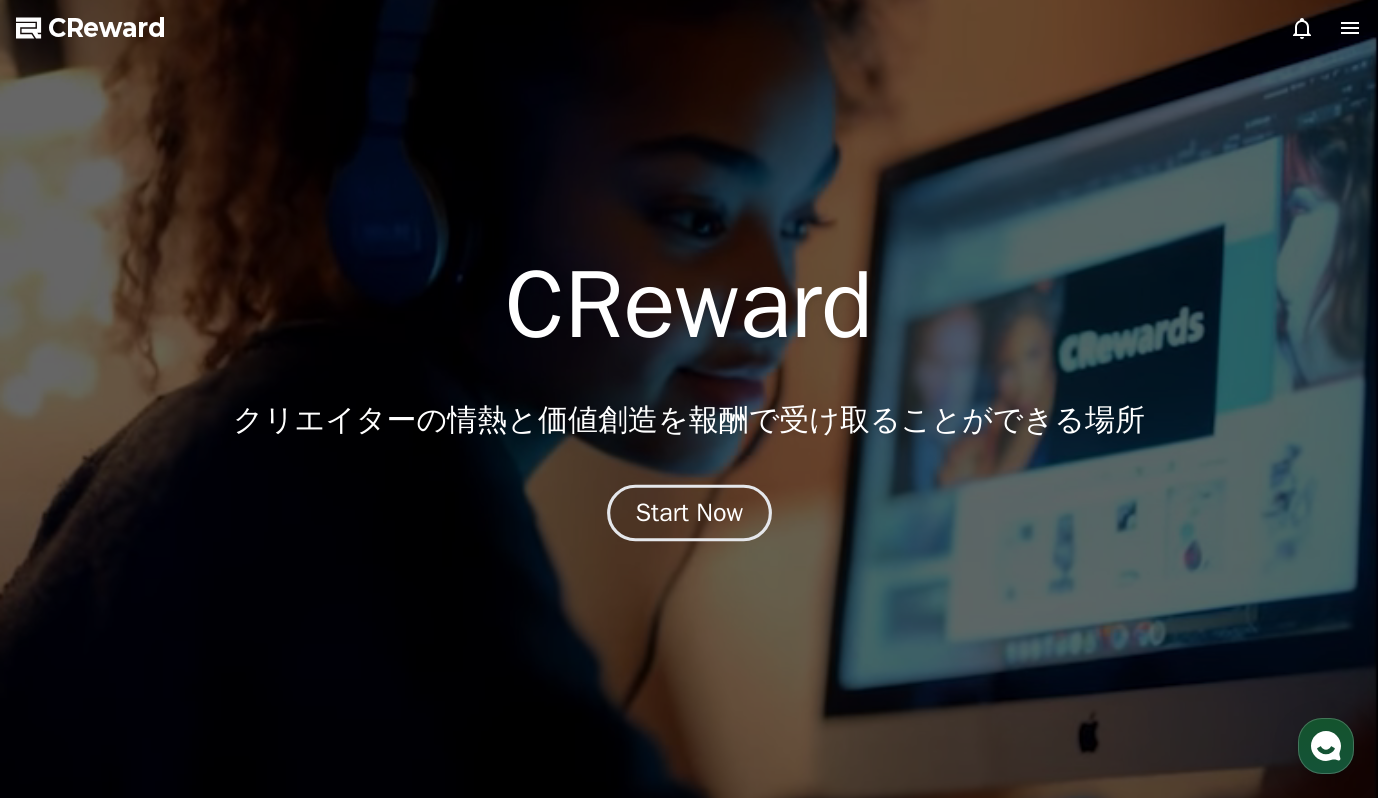 click on "Start Now" at bounding box center [689, 513] 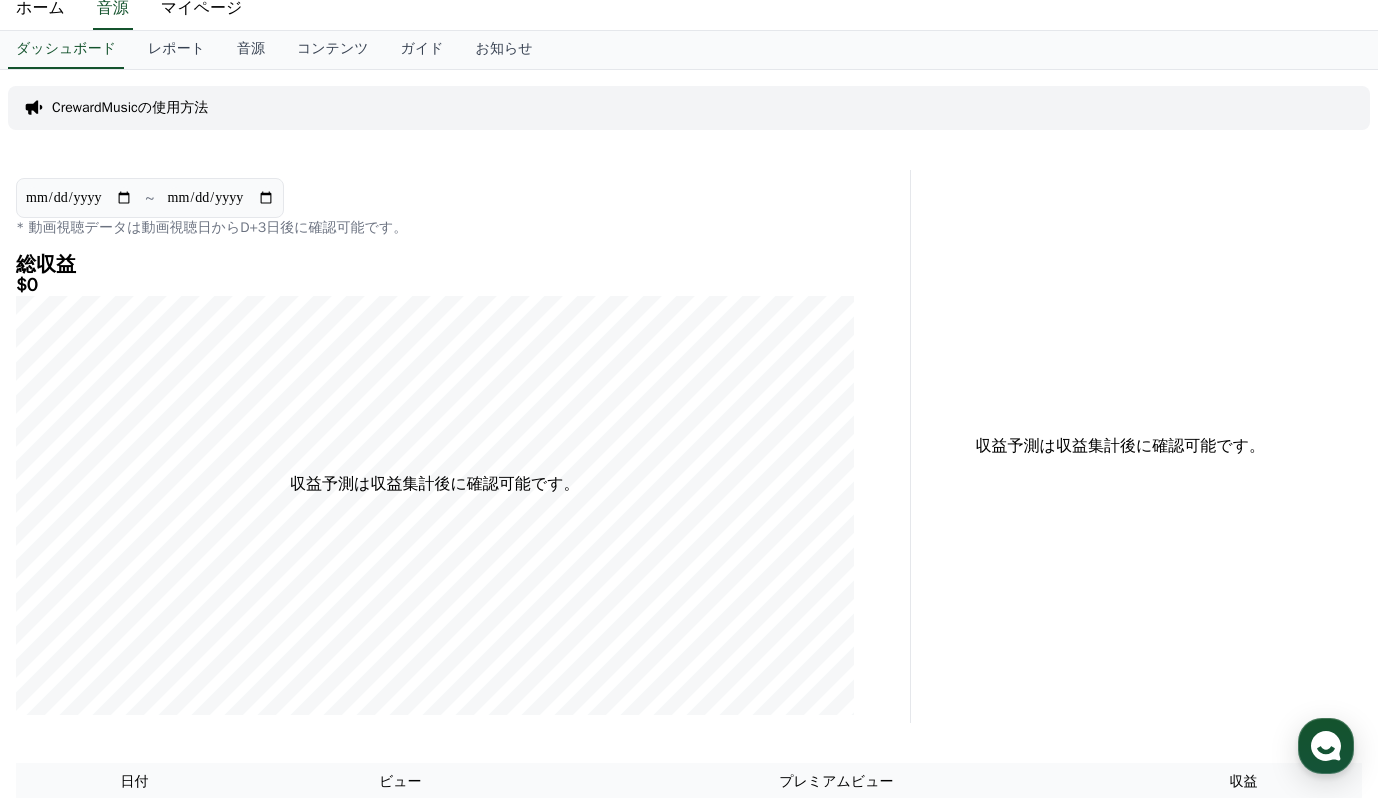 scroll, scrollTop: 0, scrollLeft: 0, axis: both 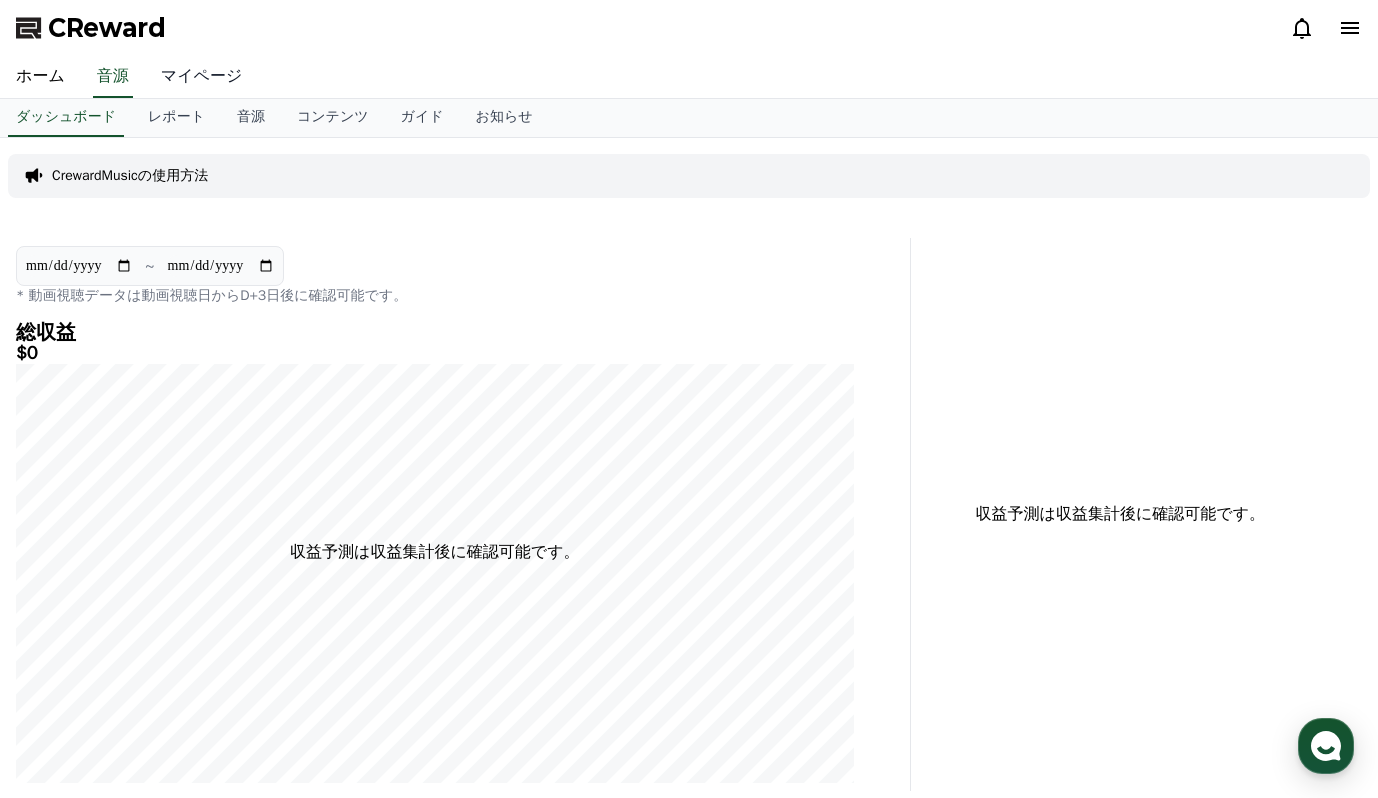 click on "マイページ" at bounding box center (202, 77) 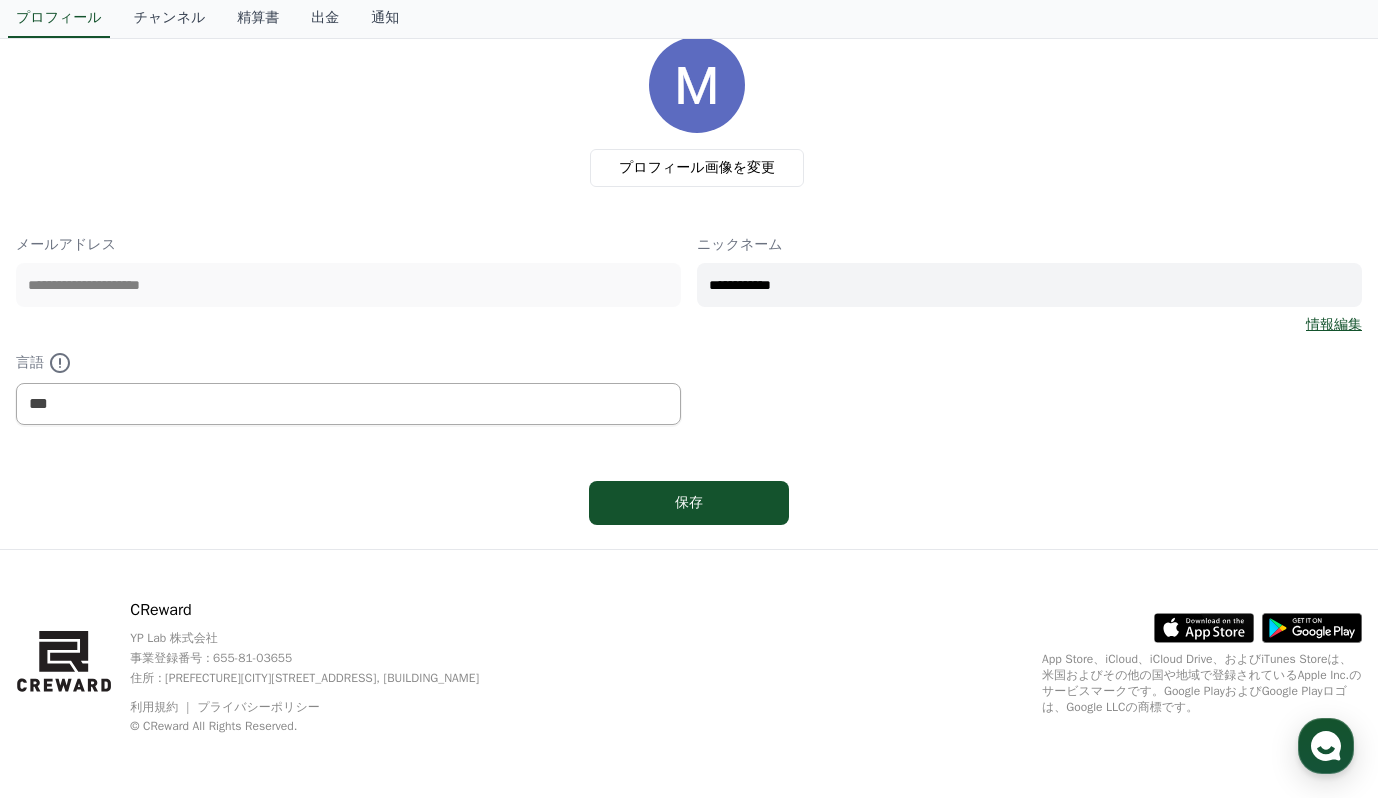 scroll, scrollTop: 0, scrollLeft: 0, axis: both 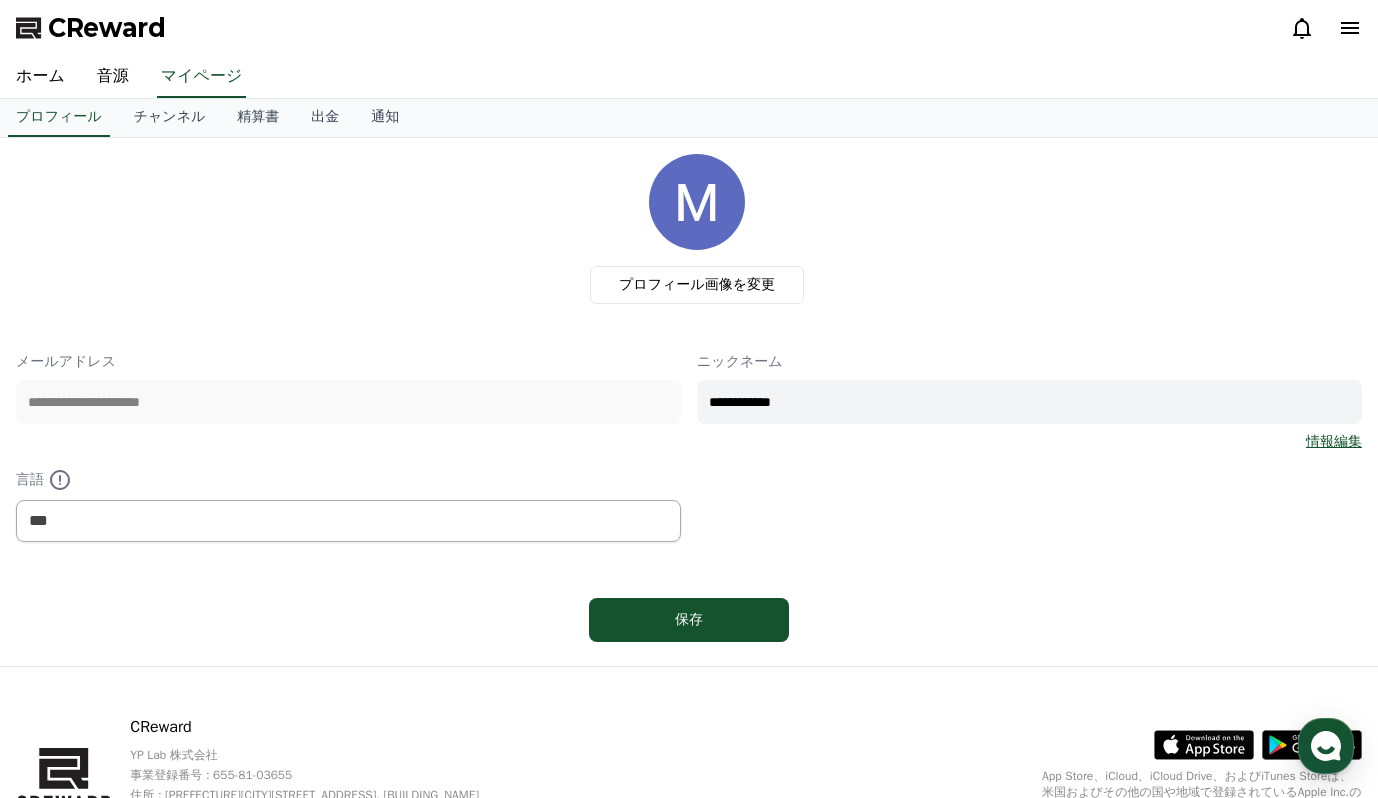 drag, startPoint x: 837, startPoint y: 399, endPoint x: 681, endPoint y: 403, distance: 156.05127 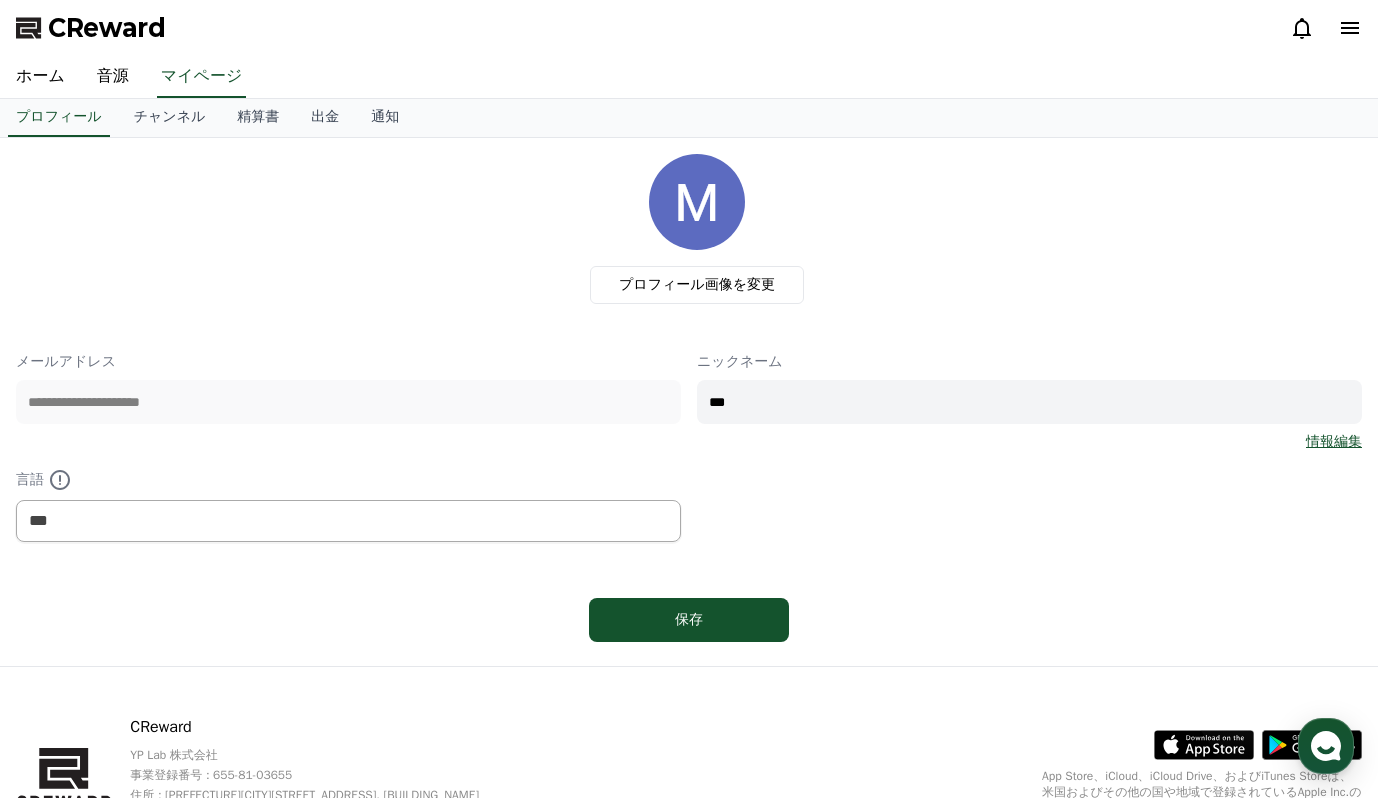 type on "***" 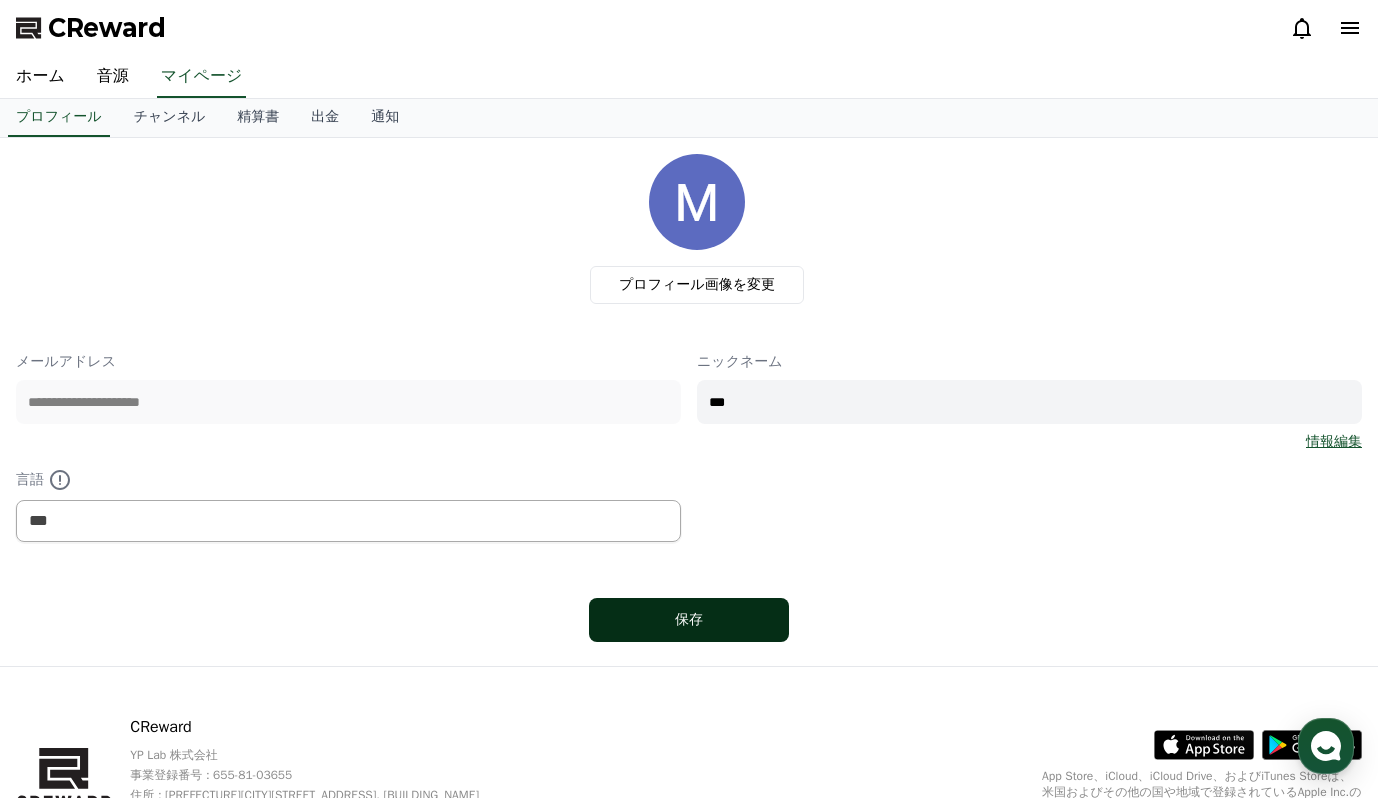 click on "保存" at bounding box center (689, 620) 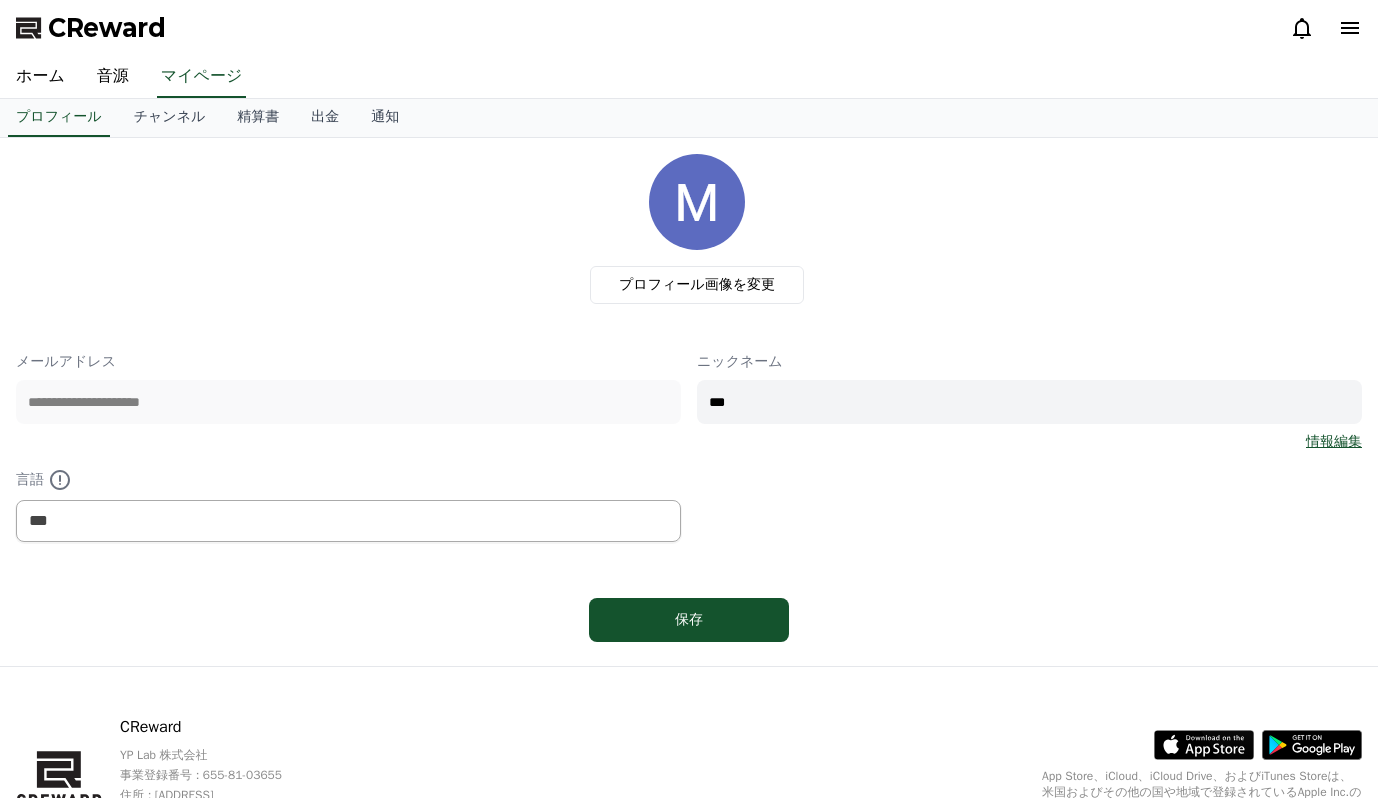 scroll, scrollTop: 0, scrollLeft: 0, axis: both 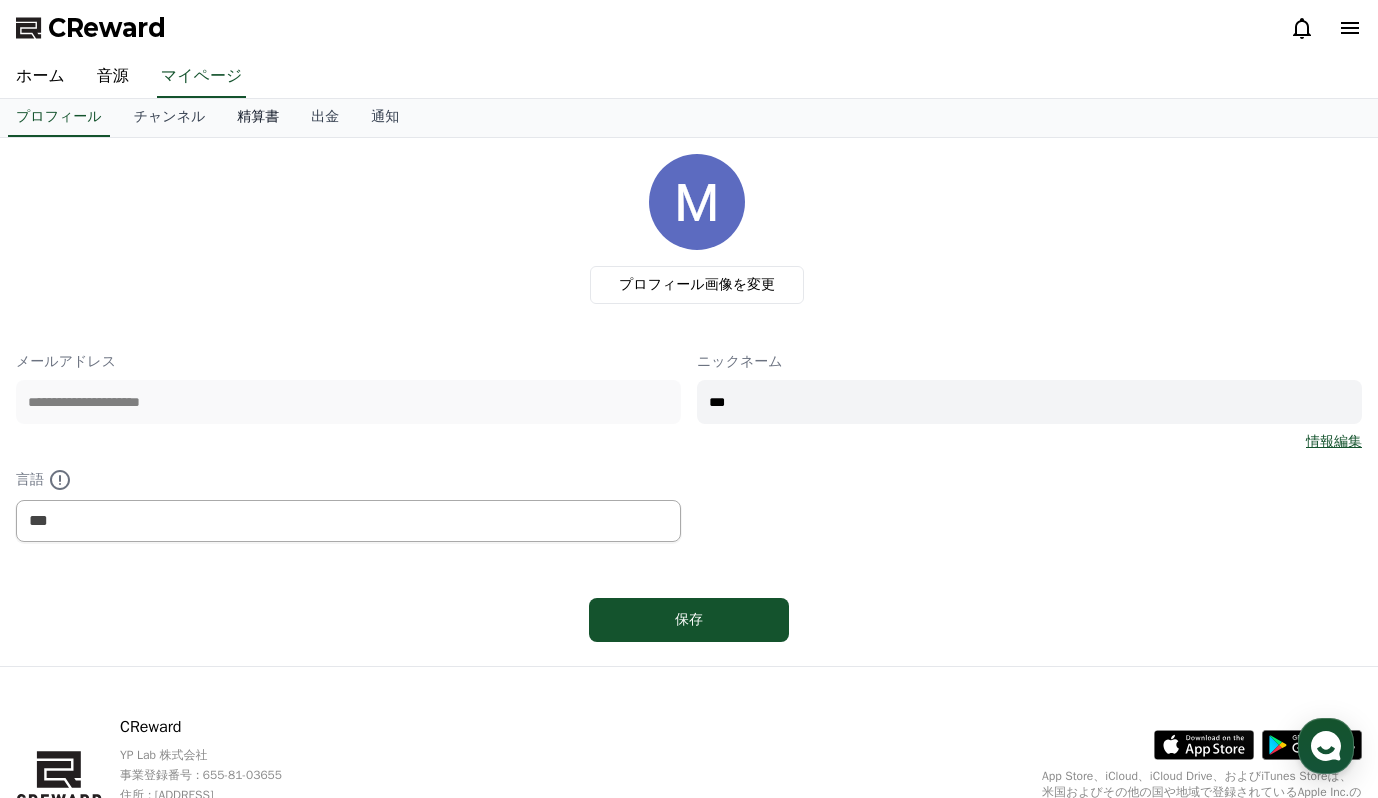 click on "精算書" at bounding box center [258, 118] 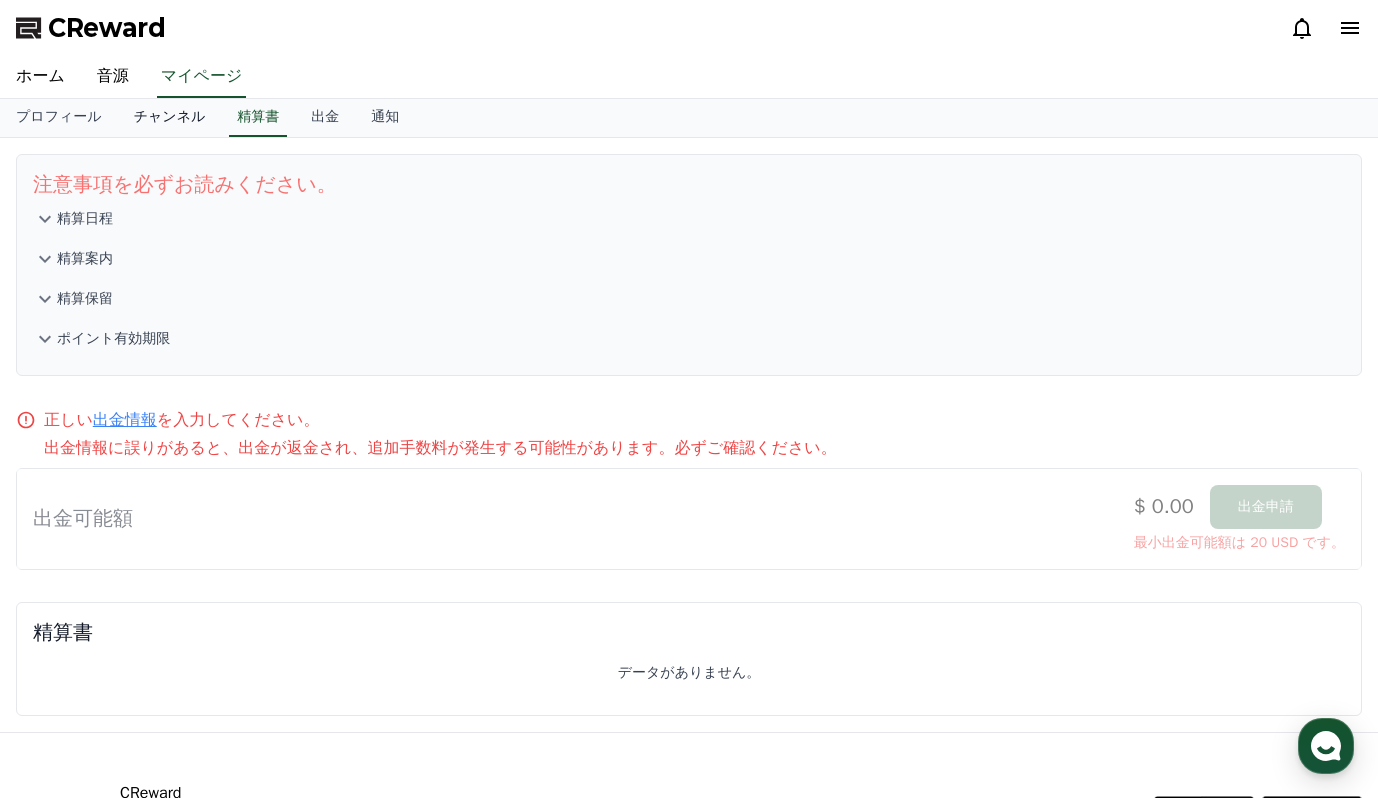 click on "チャンネル" at bounding box center [170, 118] 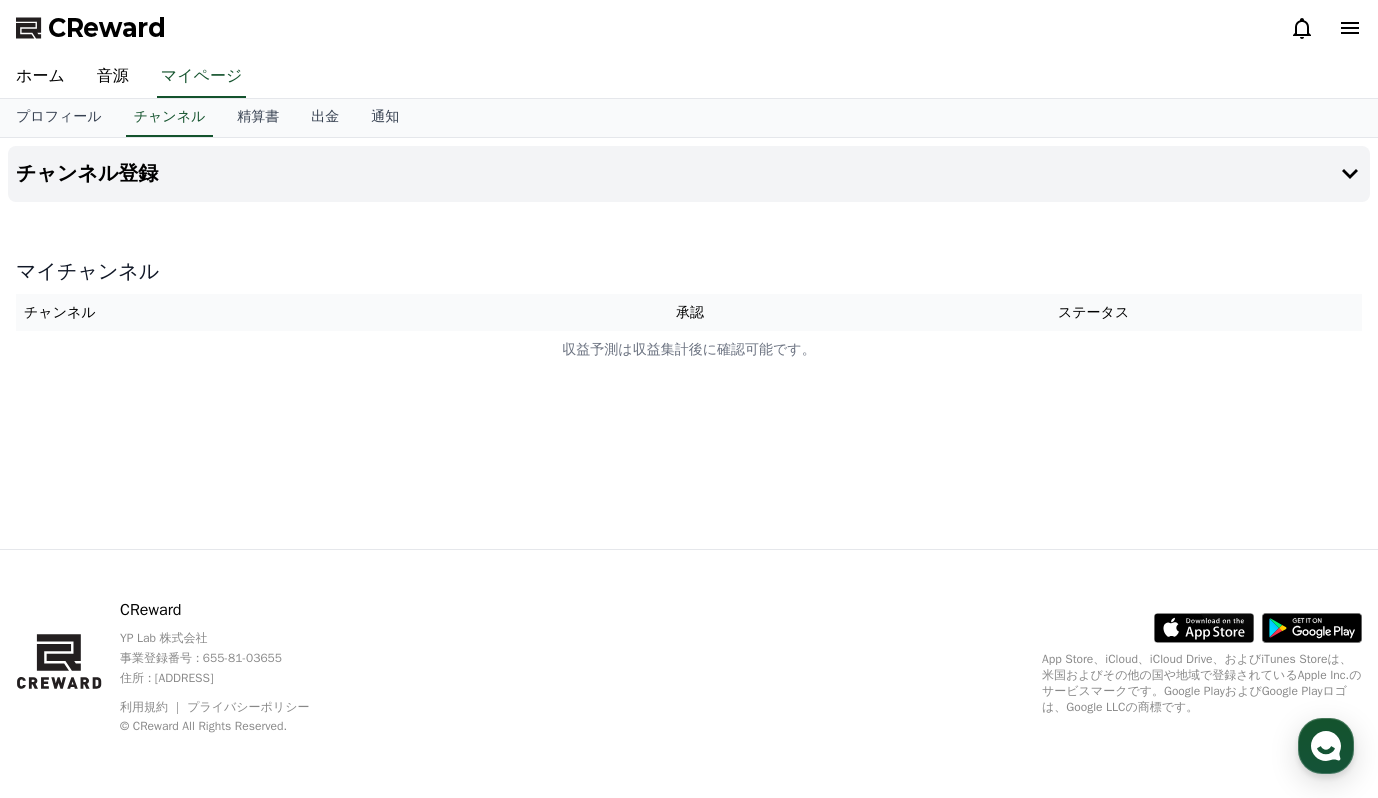 click on "チャンネル" at bounding box center [285, 312] 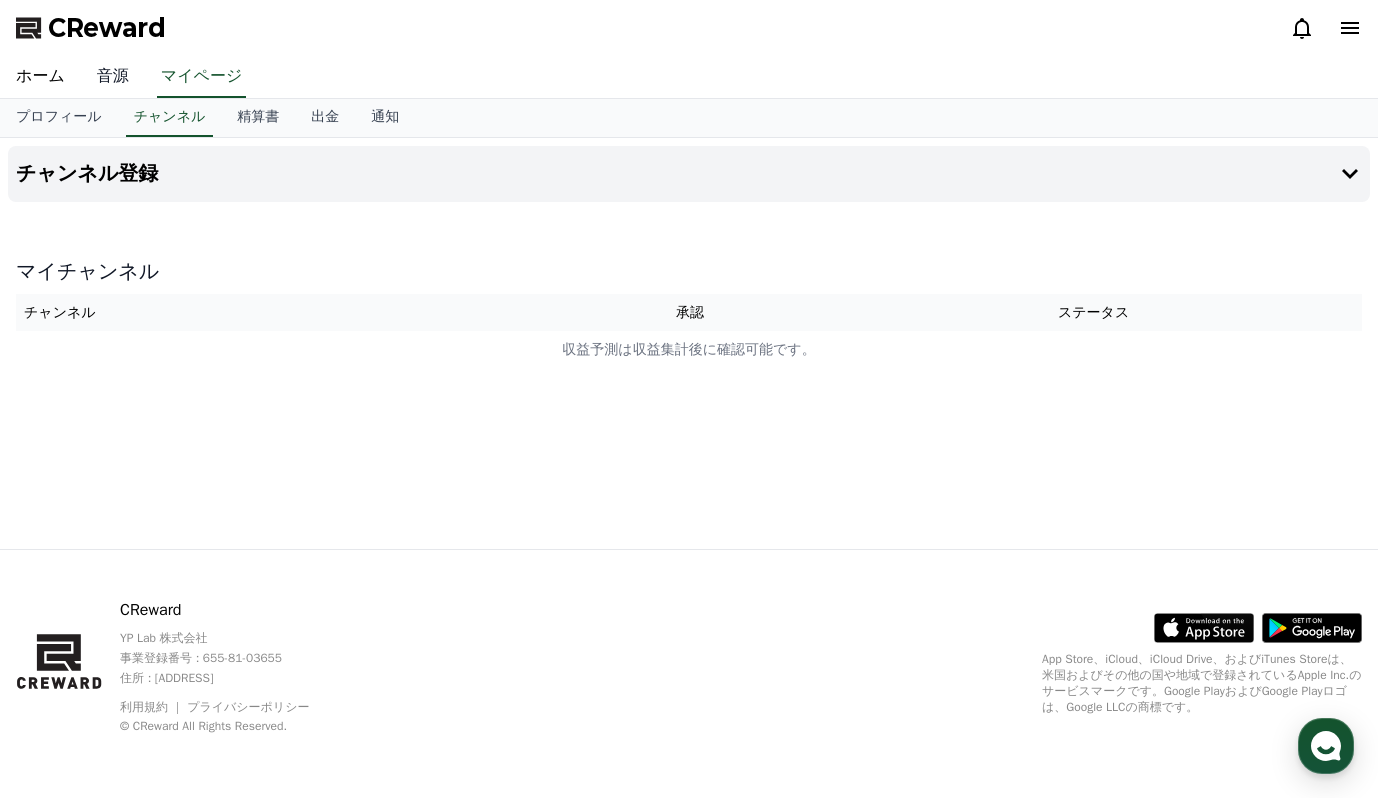 click on "音源" at bounding box center (113, 77) 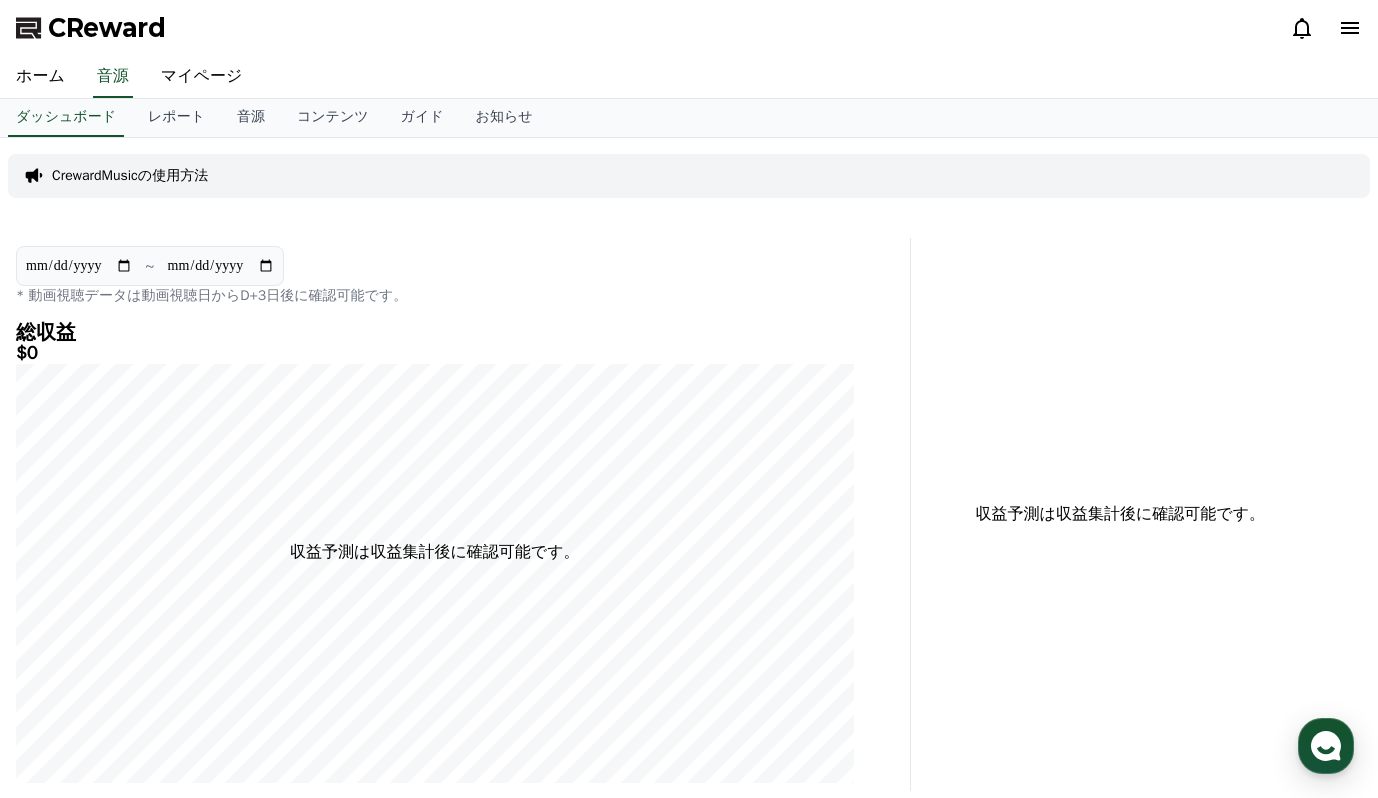 click on "ホーム 音源 マイページ" at bounding box center (689, 77) 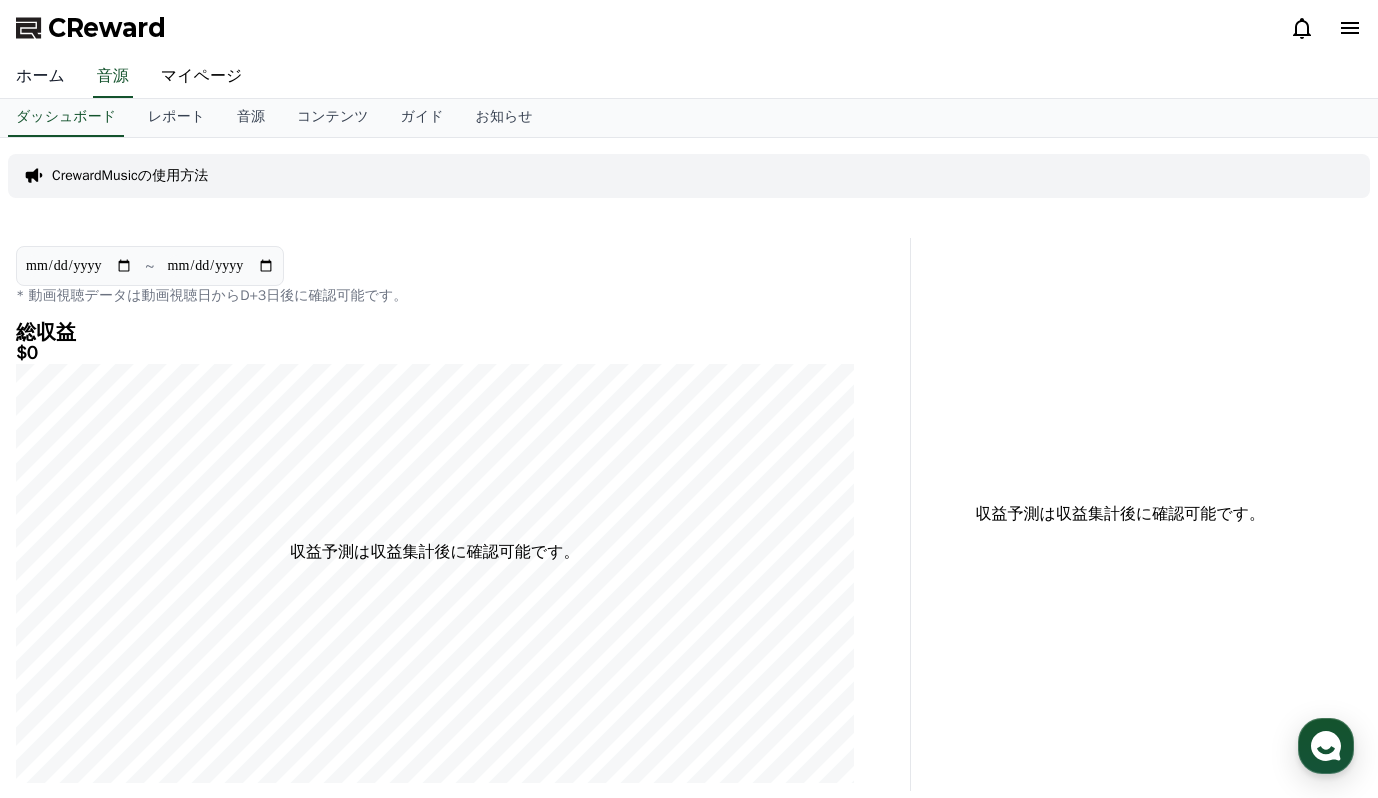 click on "ホーム" at bounding box center [40, 77] 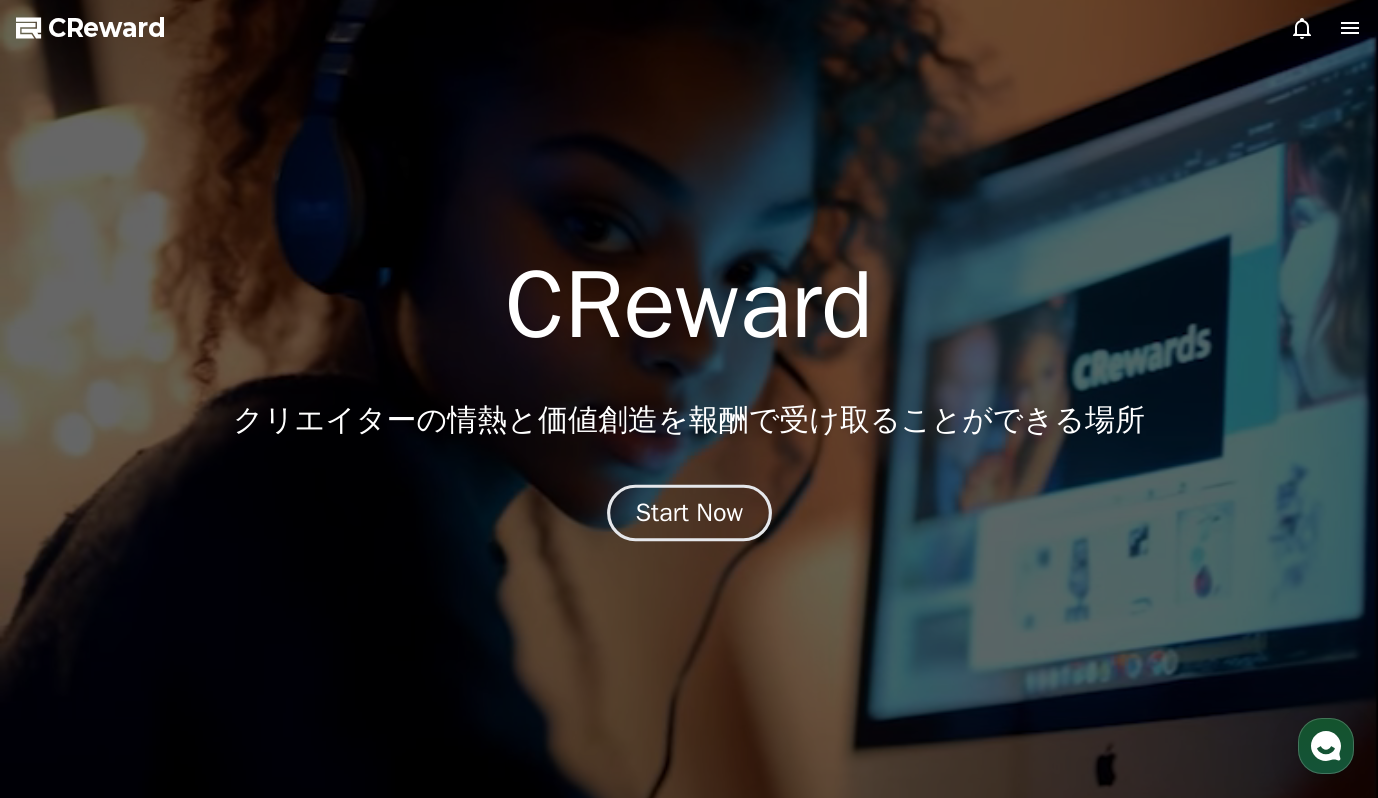 click on "Start Now" at bounding box center (689, 513) 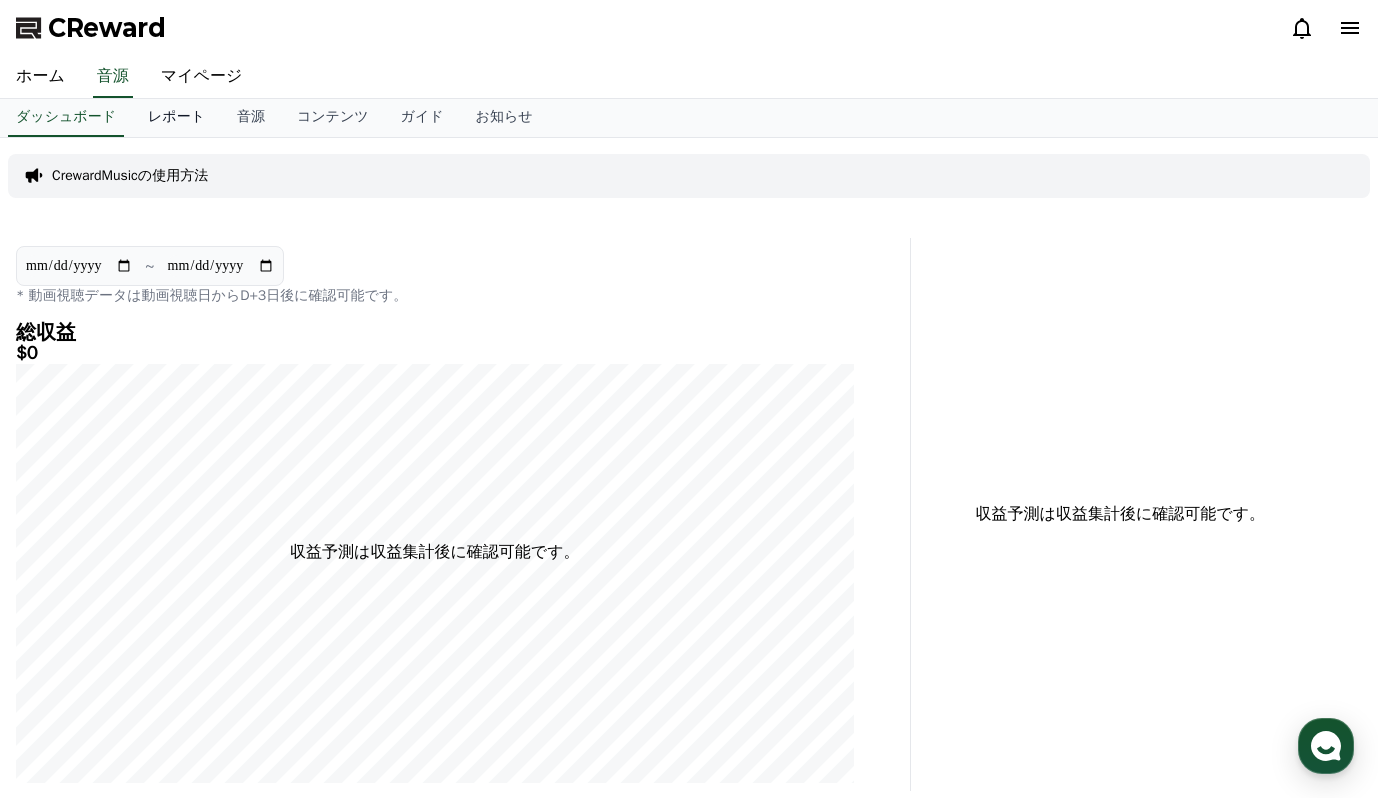 click on "レポート" at bounding box center (176, 118) 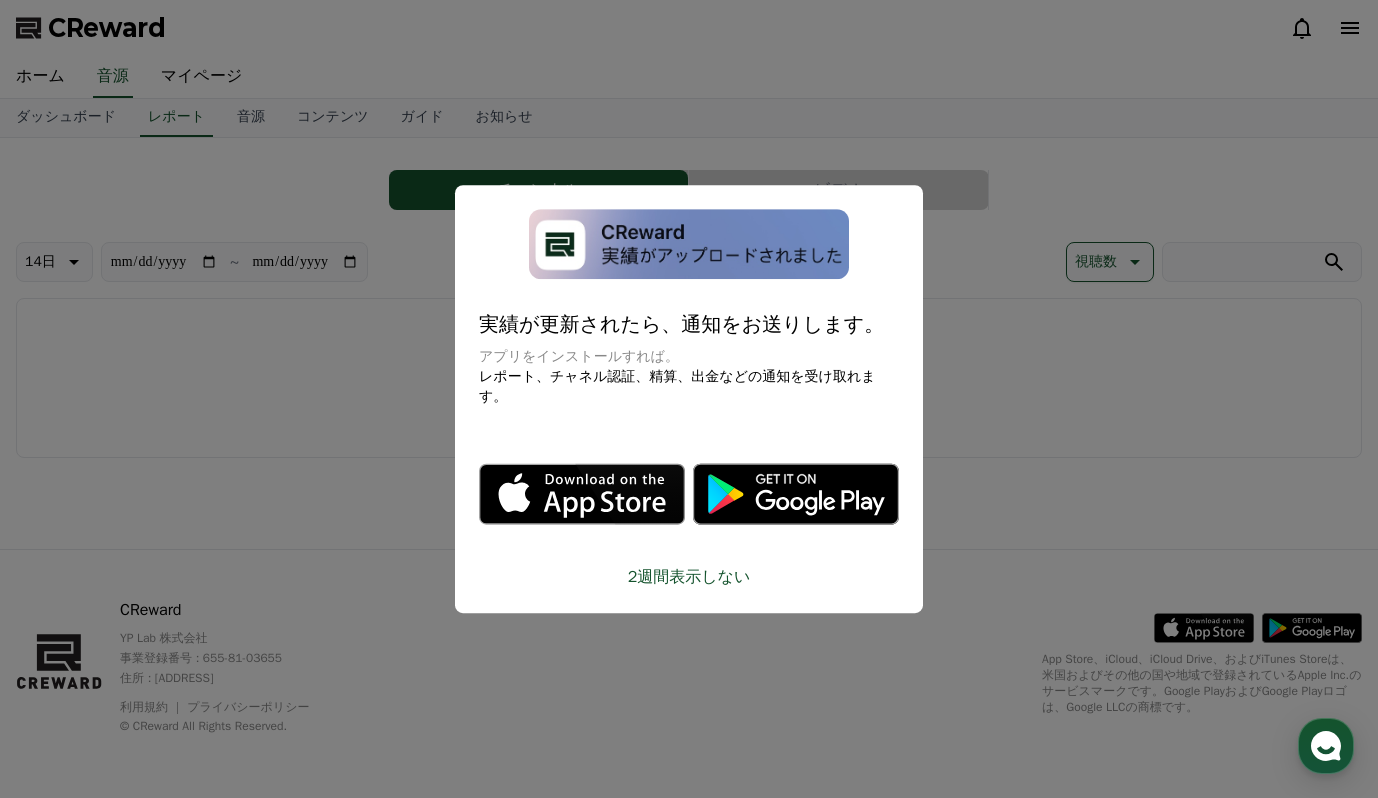 click on "2週間表示しない" at bounding box center [689, 577] 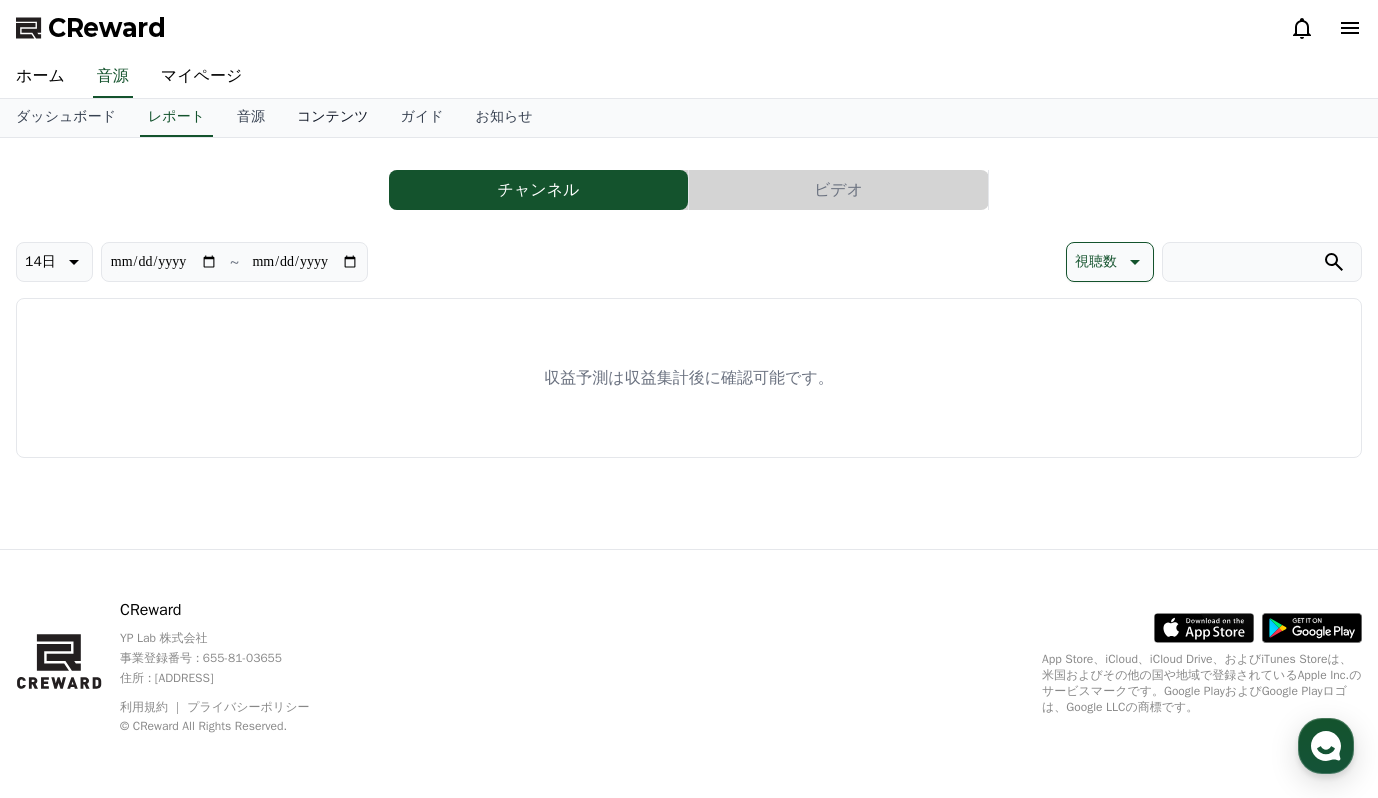 click on "コンテンツ" at bounding box center (333, 118) 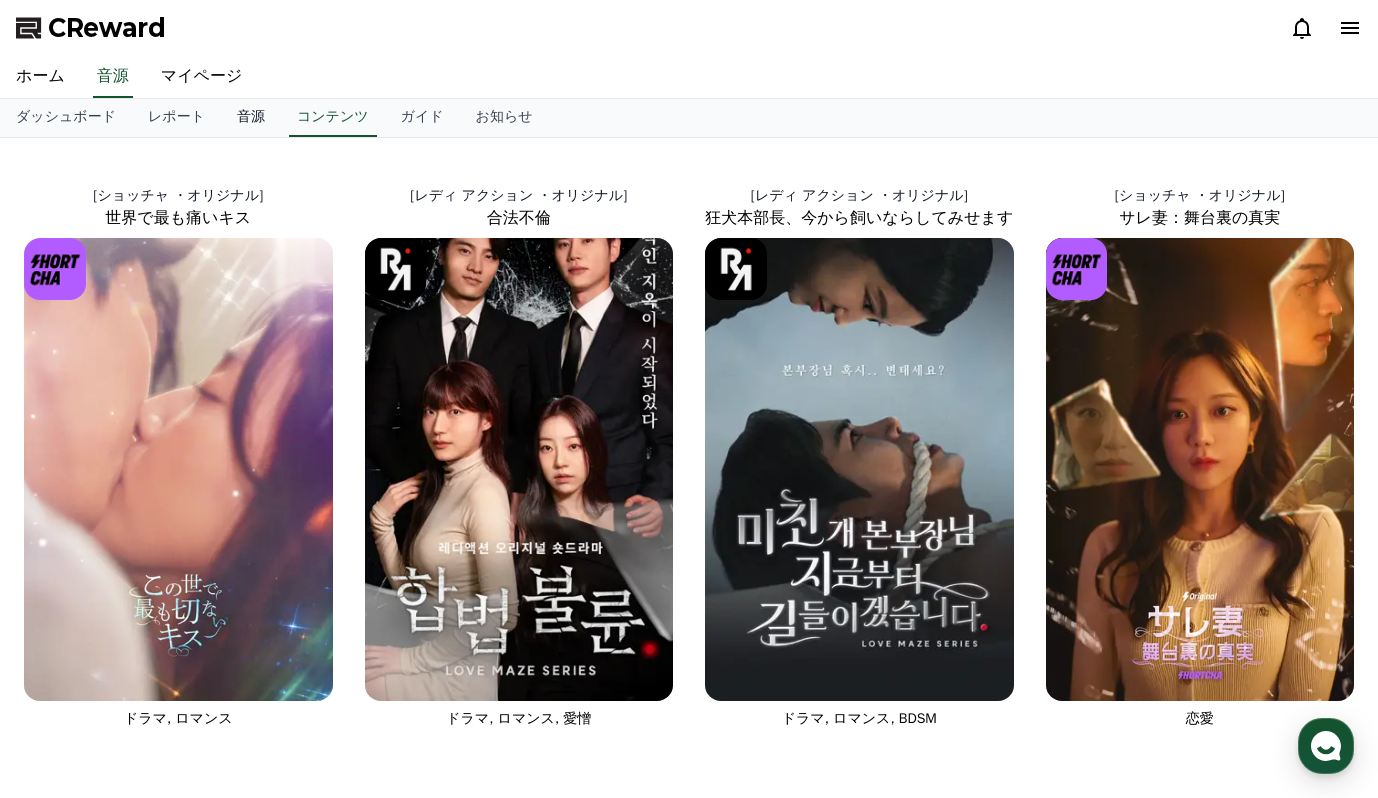 click on "音源" at bounding box center [251, 118] 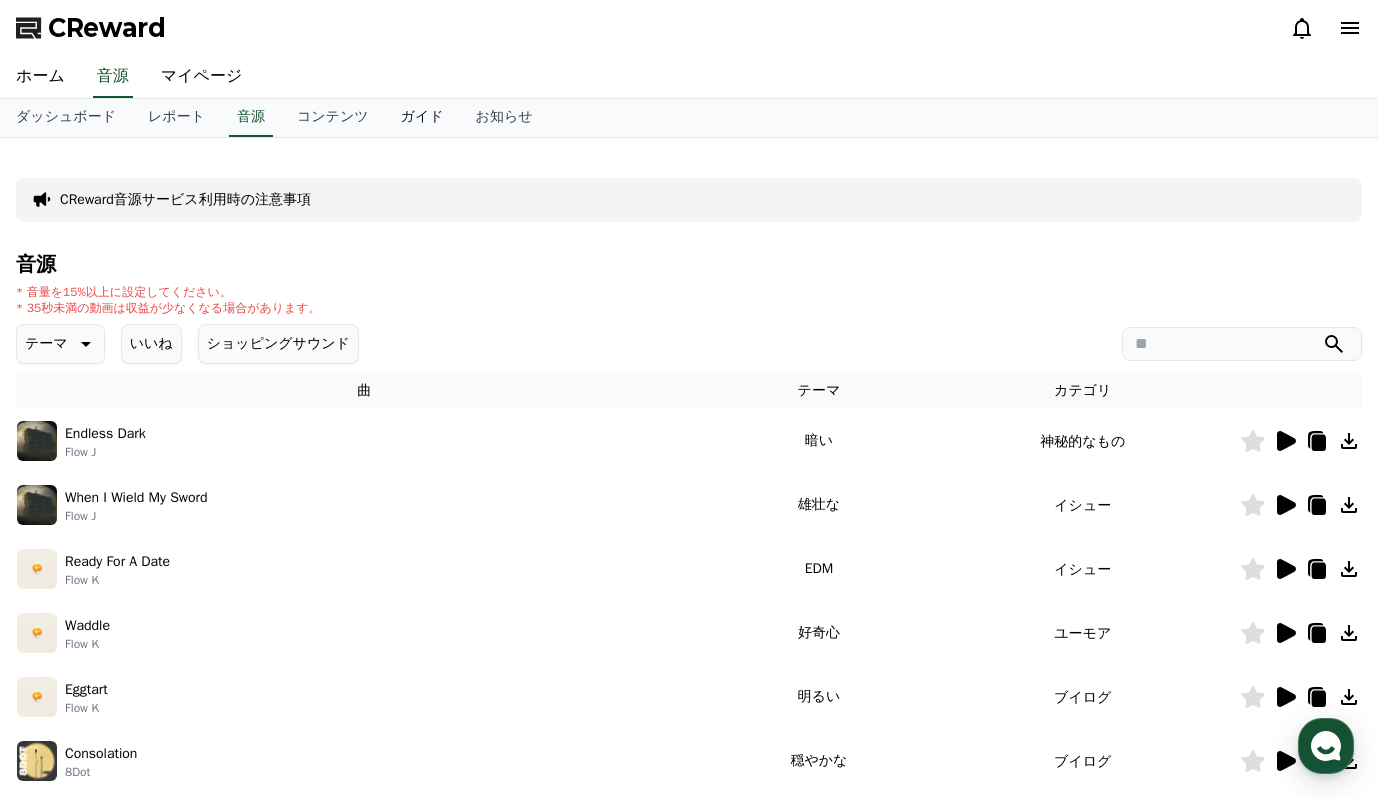 click on "ガイド" at bounding box center [422, 118] 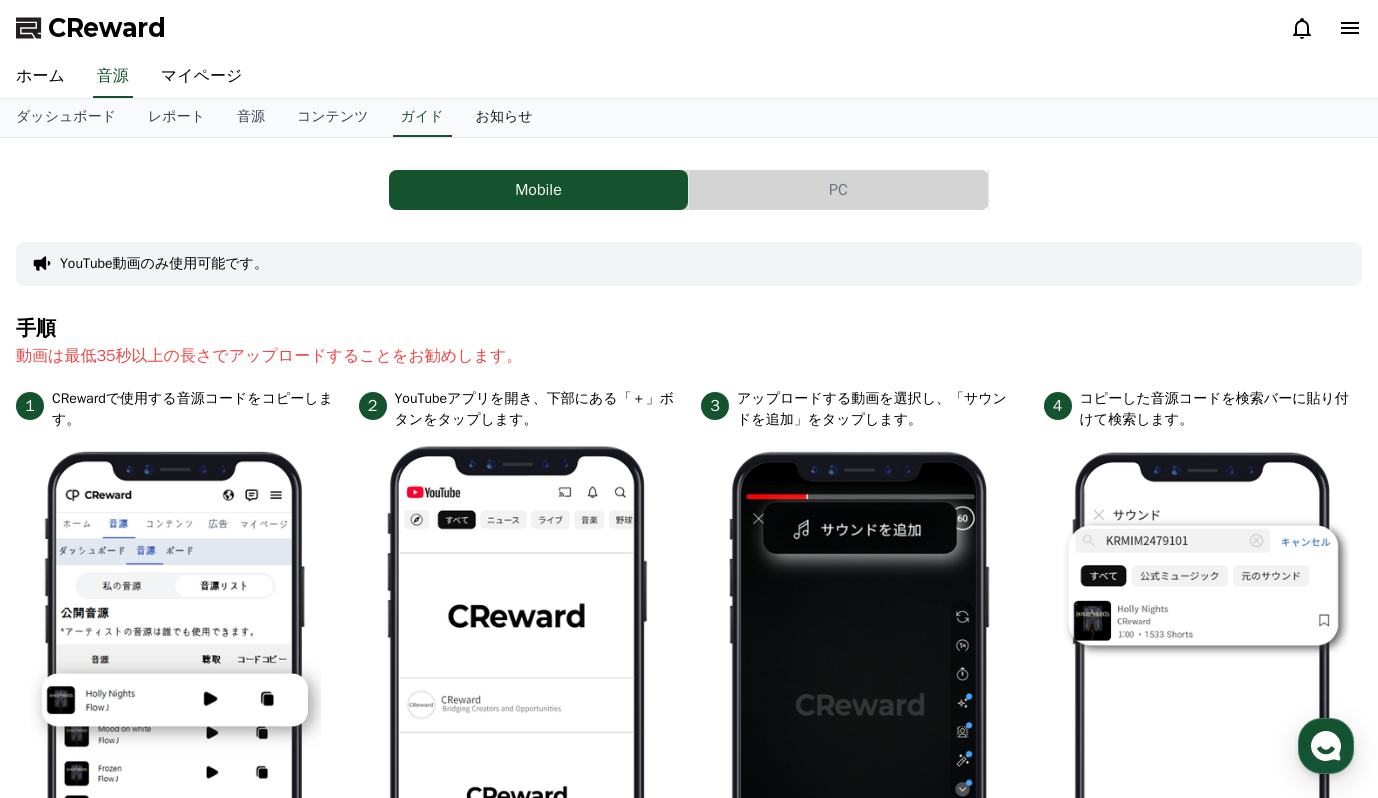 click on "お知らせ" at bounding box center [504, 118] 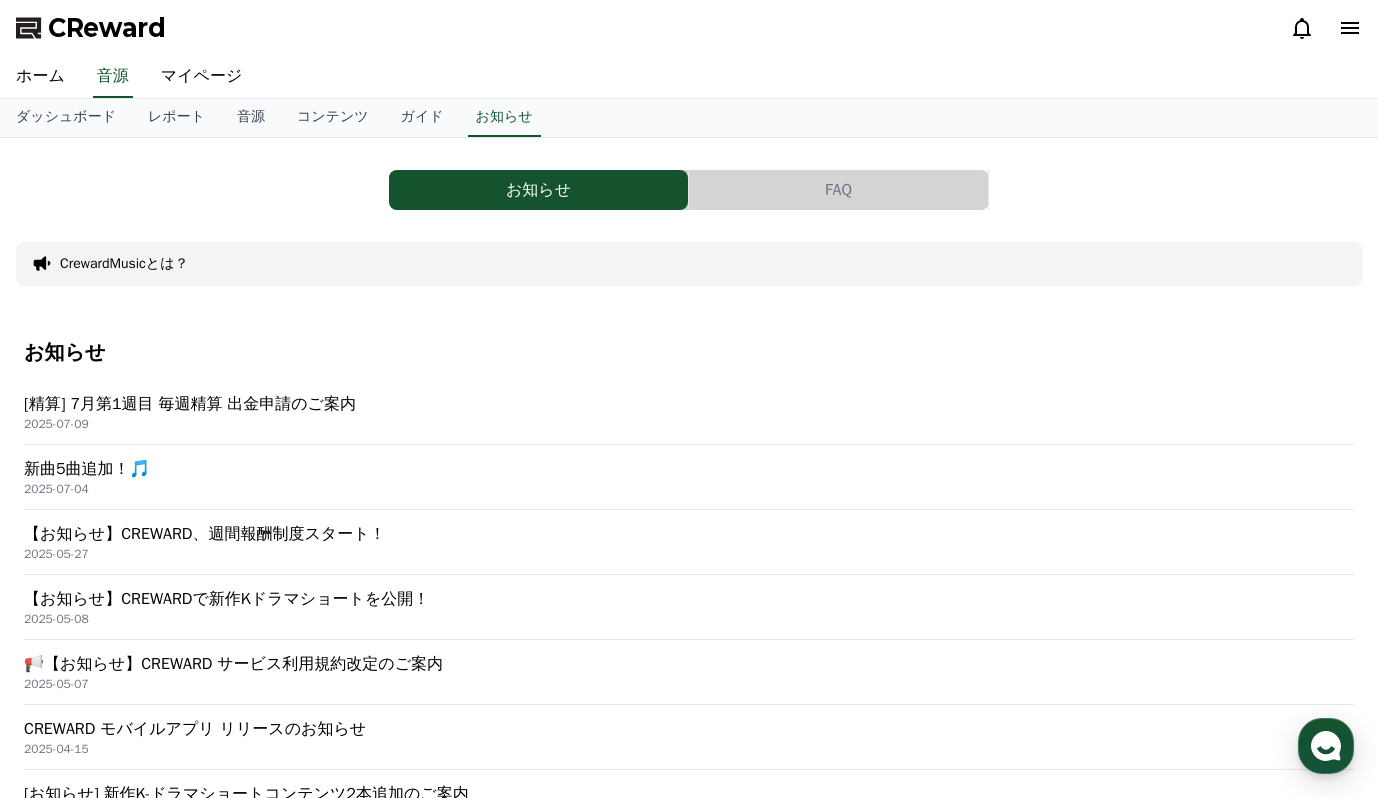 click 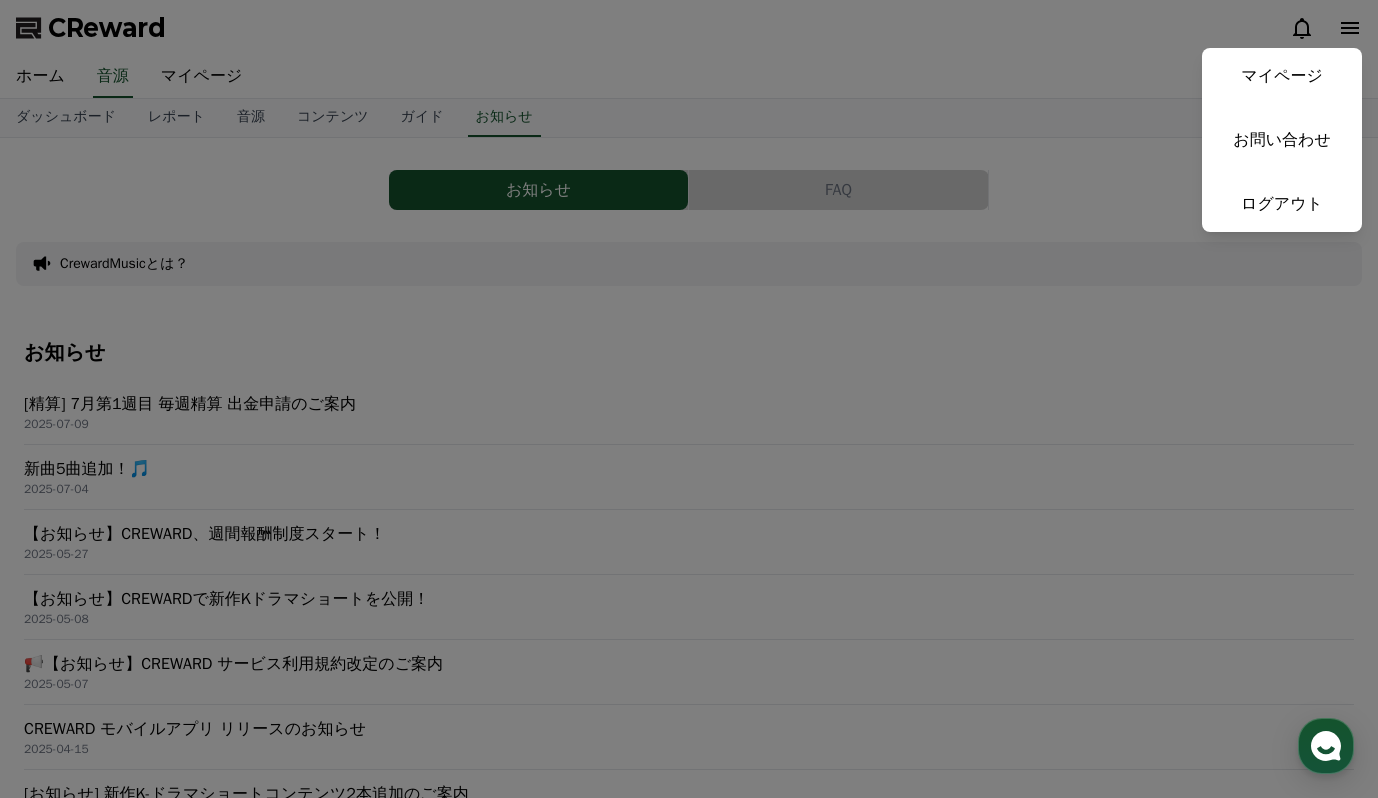 click at bounding box center [689, 399] 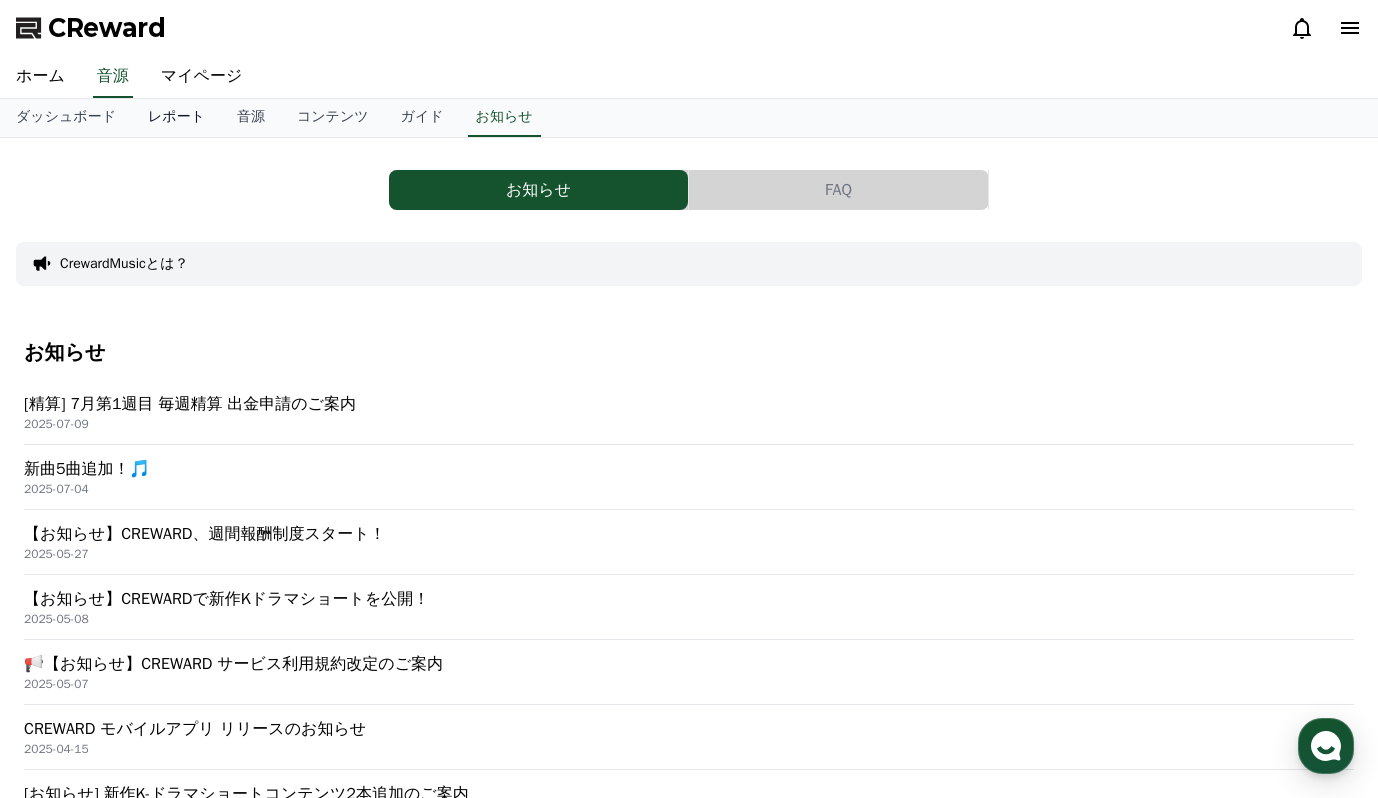 click on "レポート" at bounding box center [176, 118] 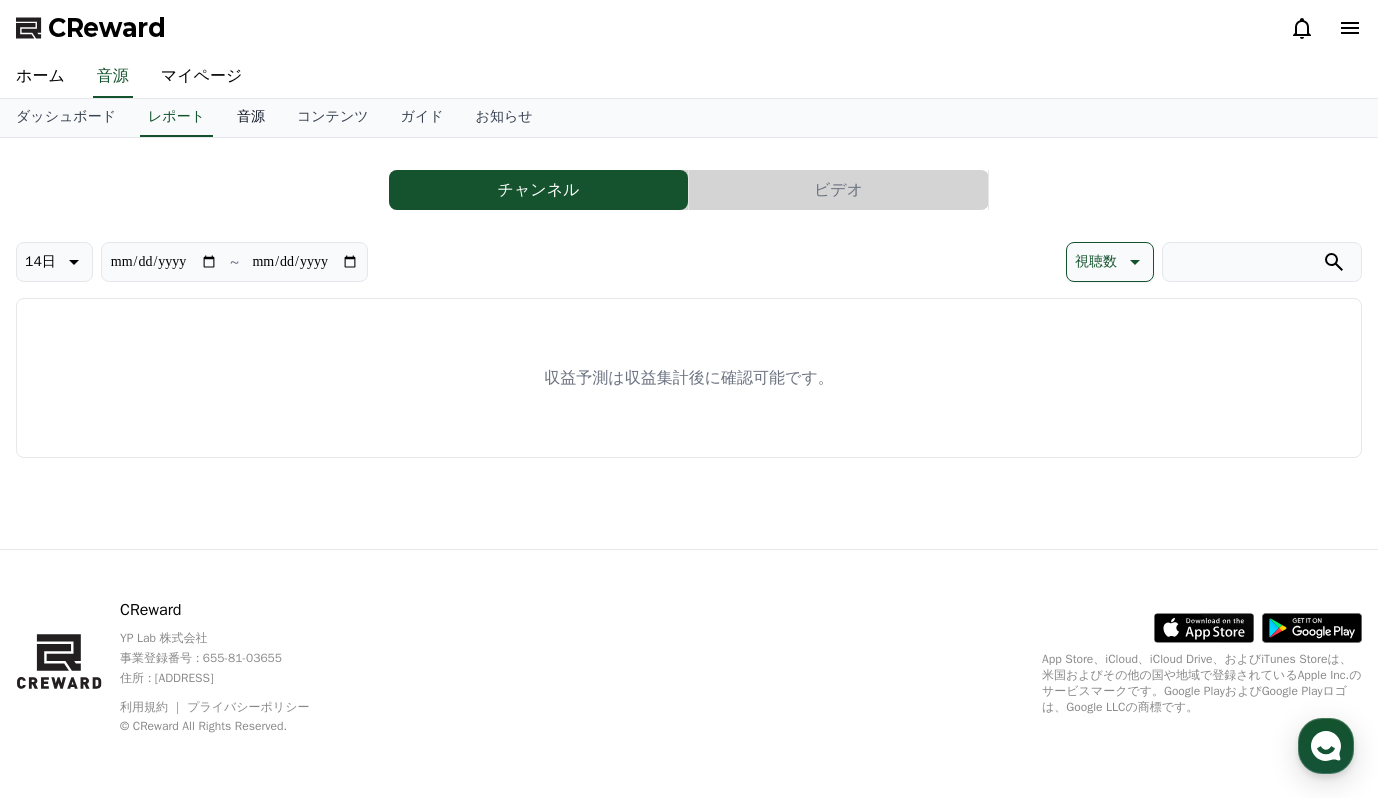 click on "音源" at bounding box center (251, 118) 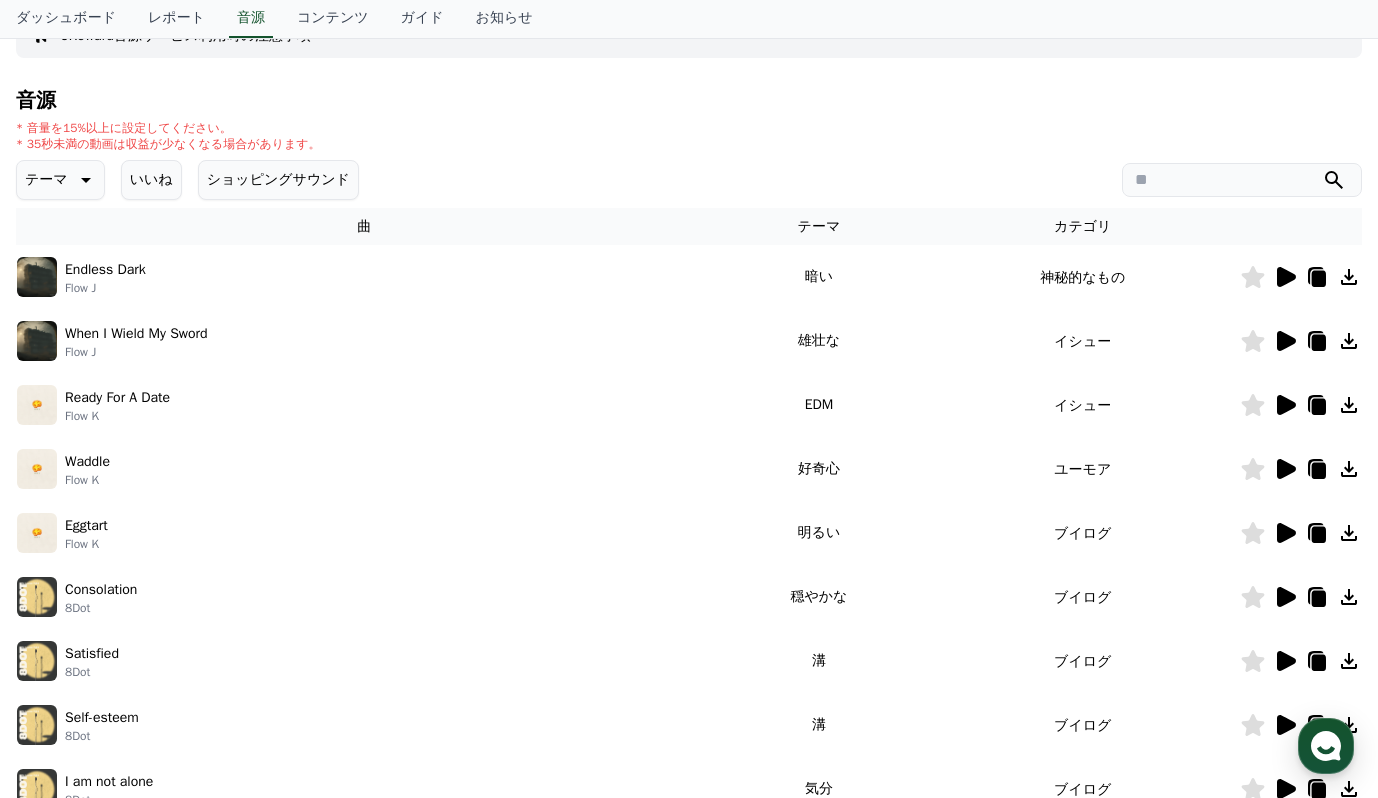 scroll, scrollTop: 0, scrollLeft: 0, axis: both 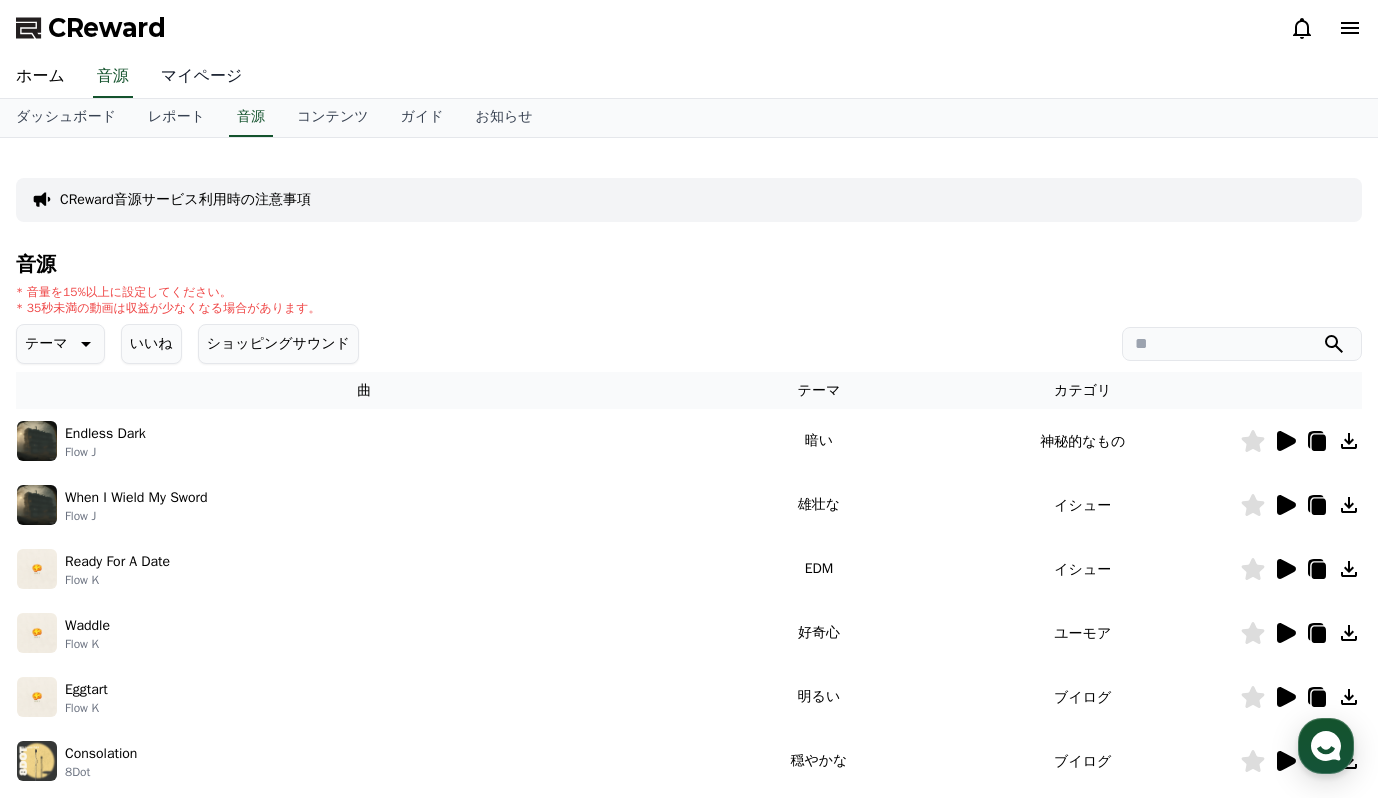 click on "マイページ" at bounding box center (202, 77) 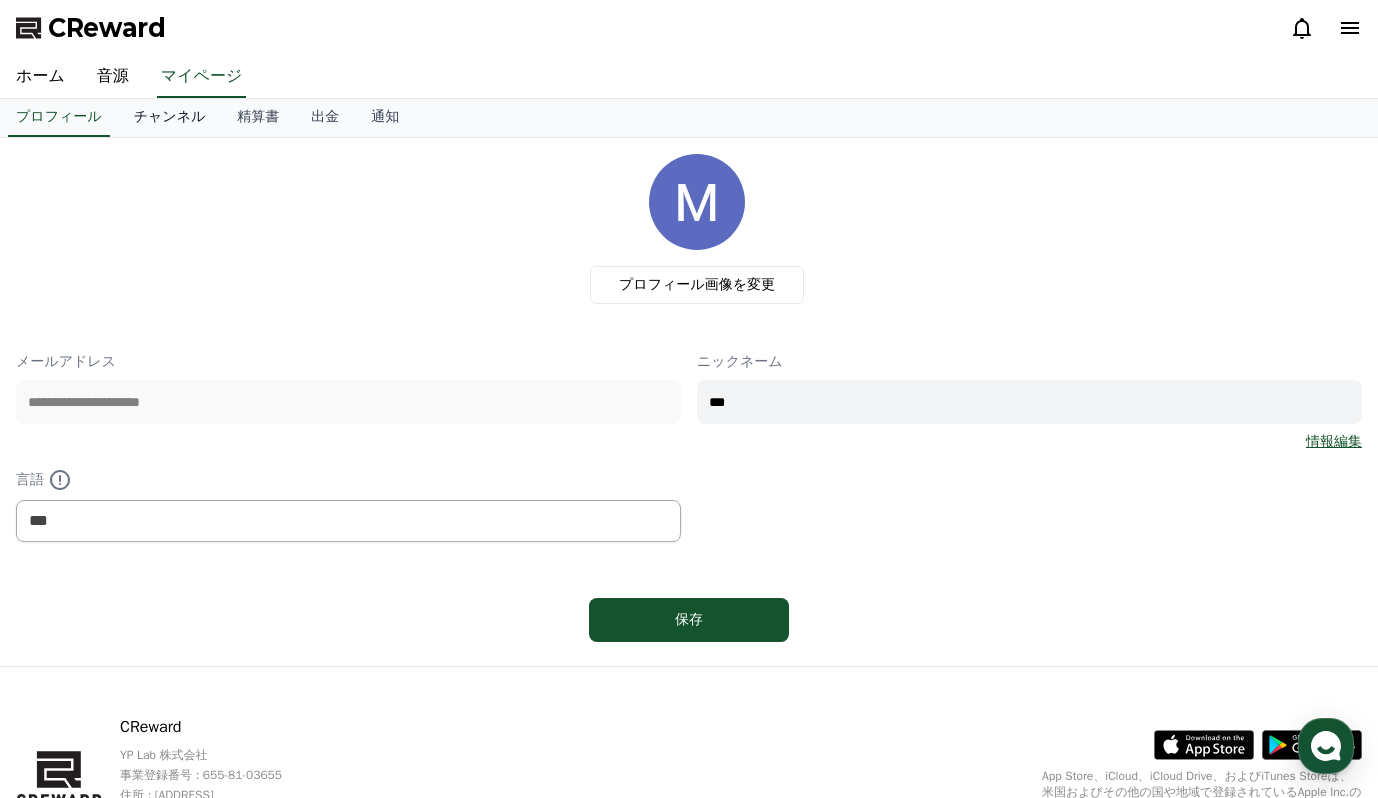 click on "チャンネル" at bounding box center [170, 118] 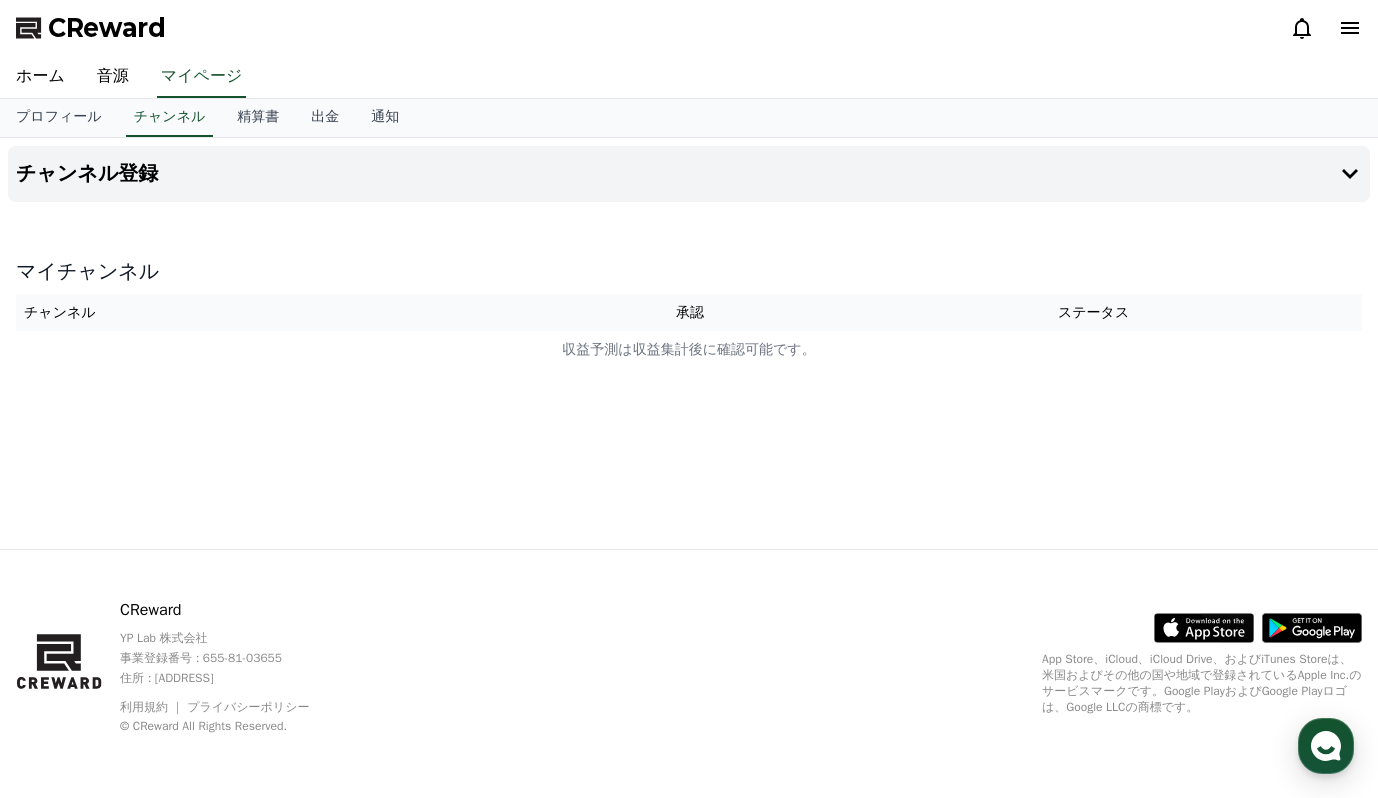 click on "承認" at bounding box center [690, 312] 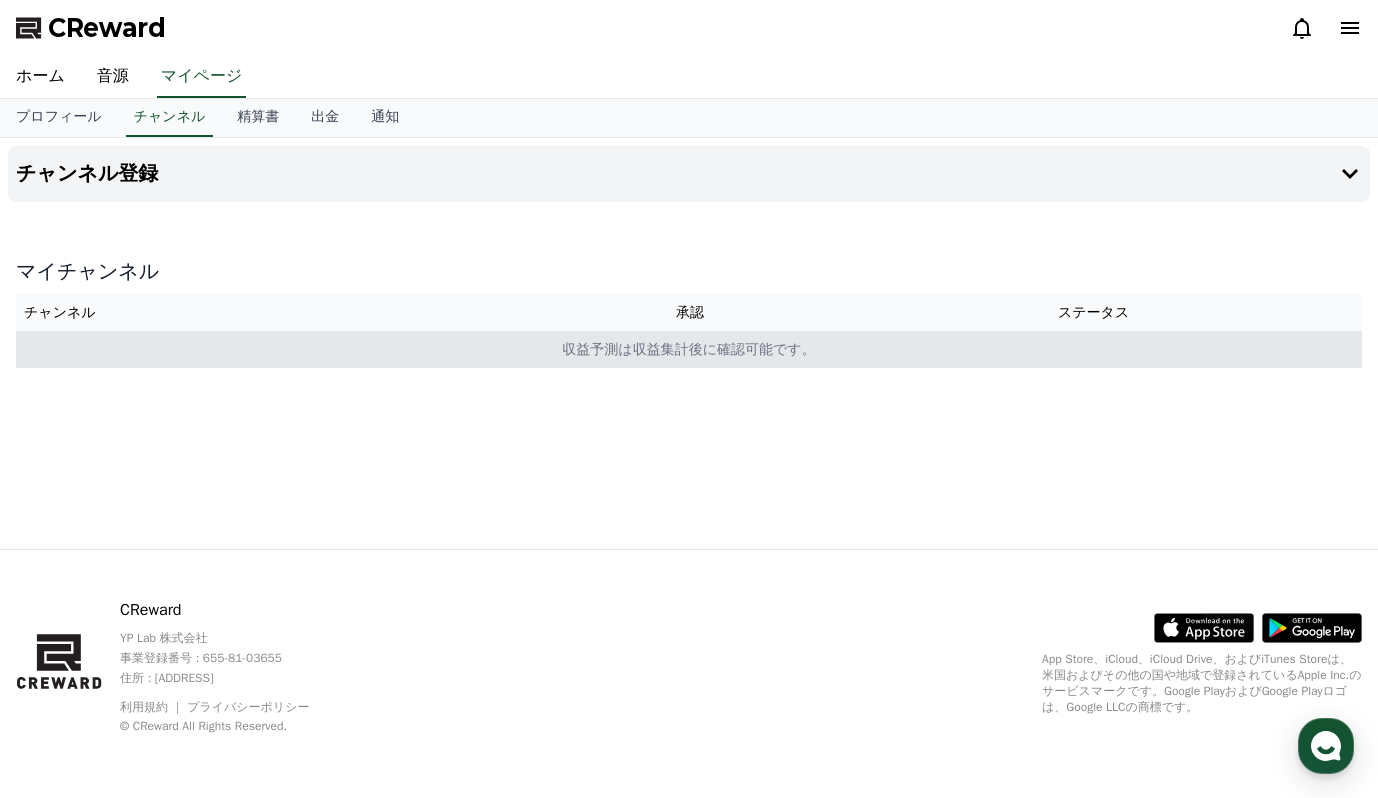 click on "収益予測は収益集計後に確認可能です。" at bounding box center [689, 349] 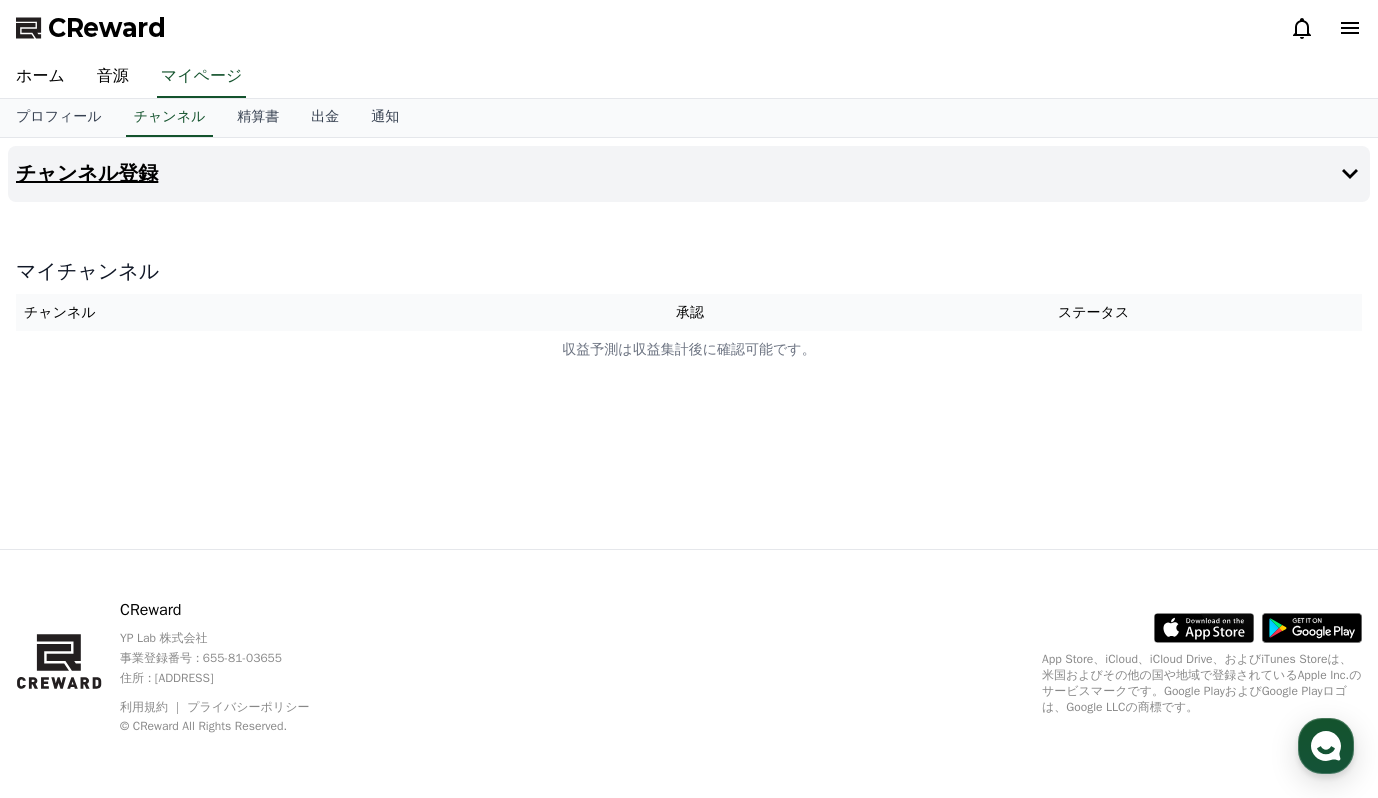 click 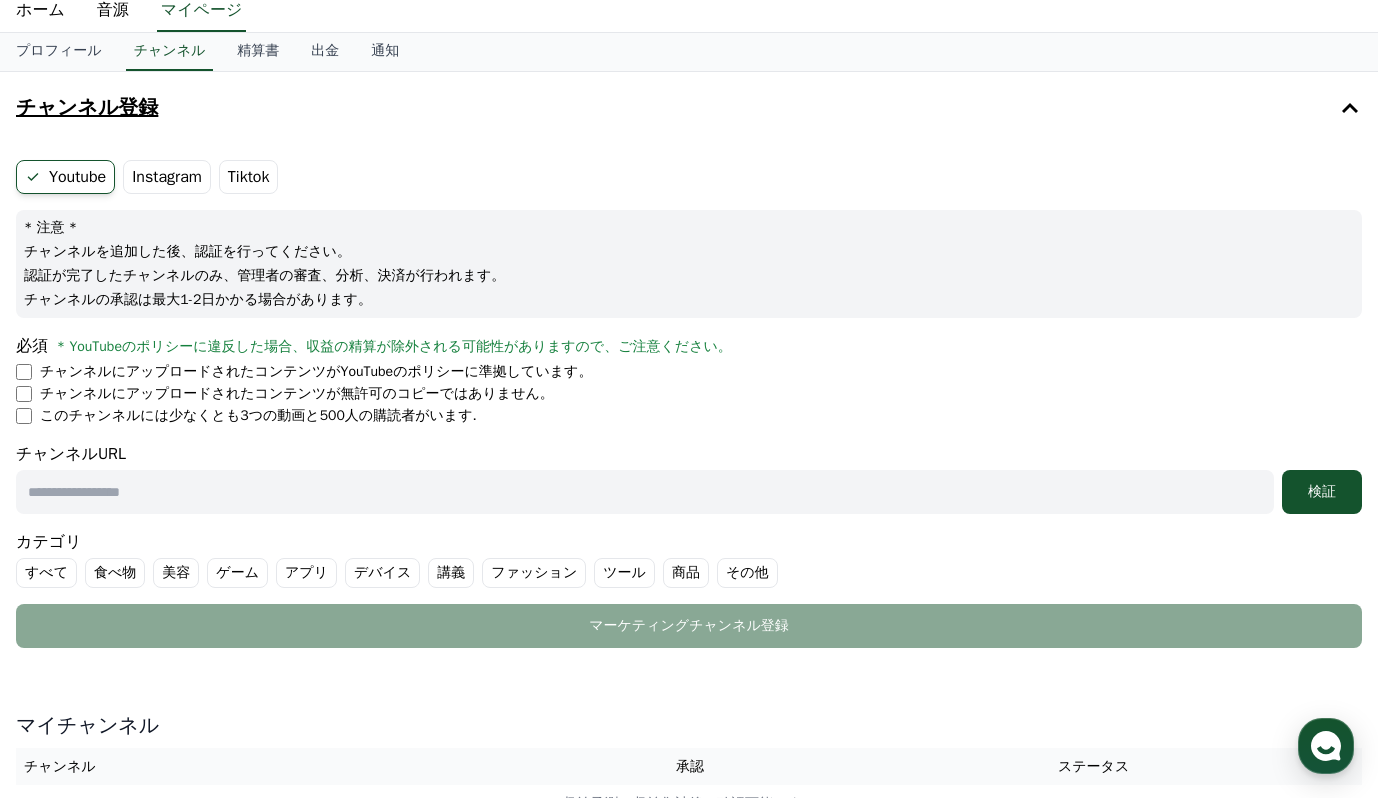 scroll, scrollTop: 69, scrollLeft: 0, axis: vertical 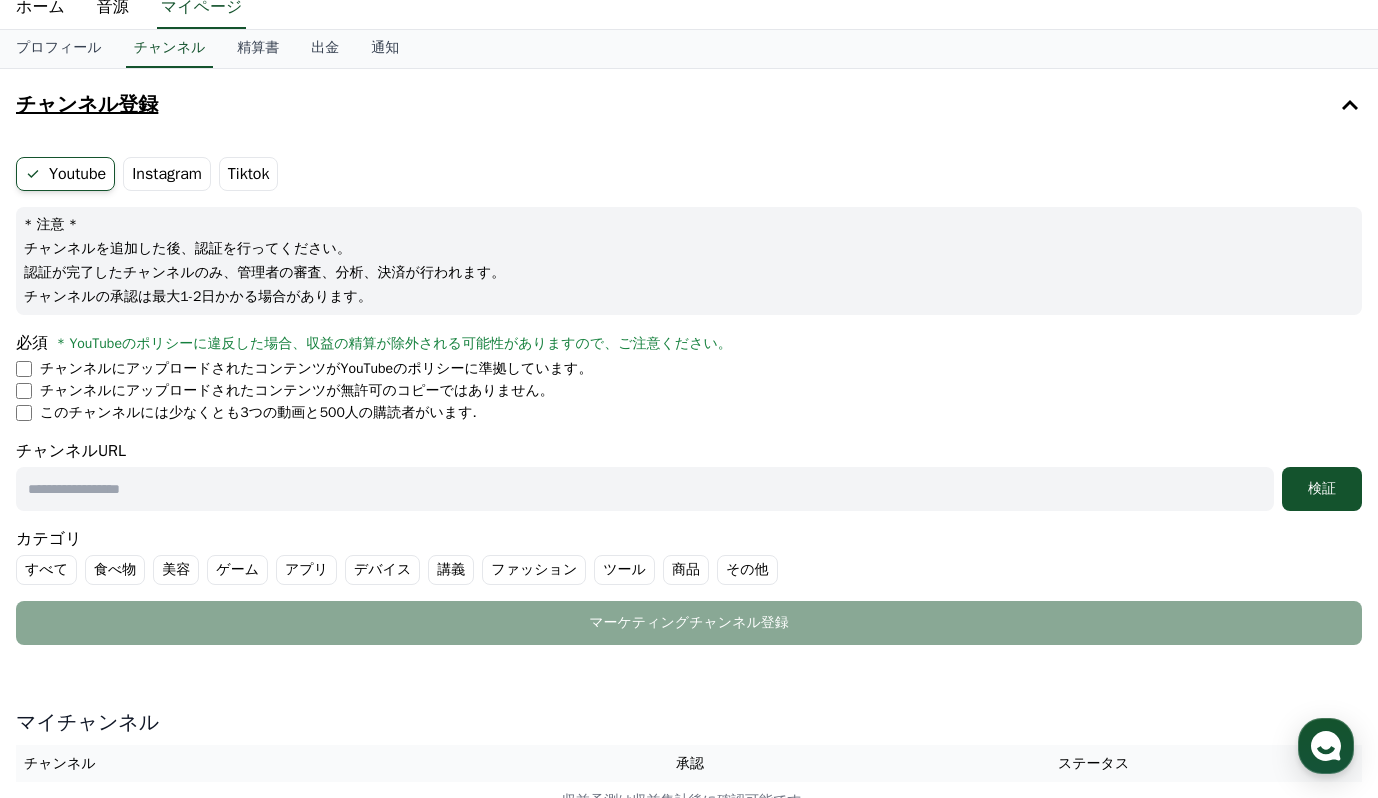 click on "チャンネルにアップロードされたコンテンツがYouTubeのポリシーに準拠しています。" at bounding box center (316, 369) 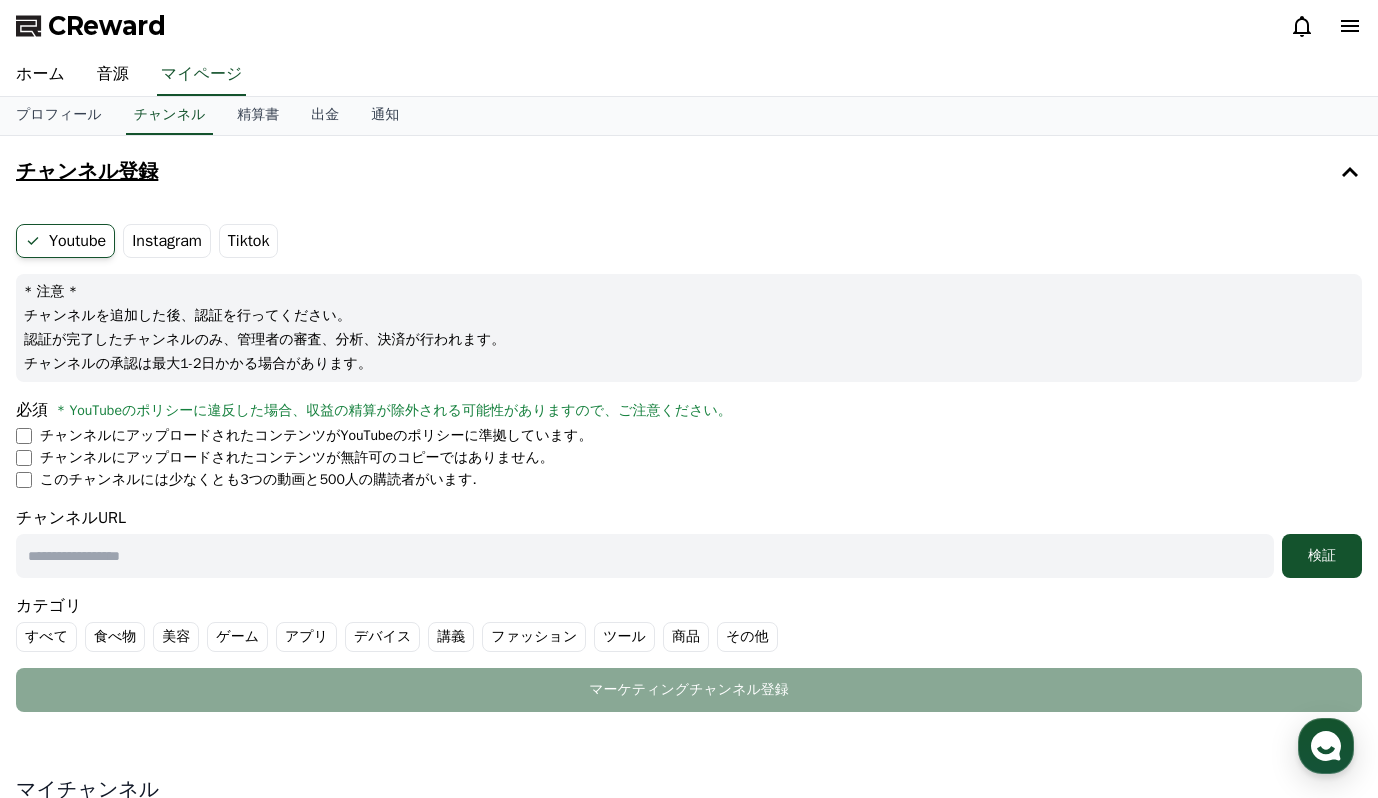 scroll, scrollTop: 0, scrollLeft: 0, axis: both 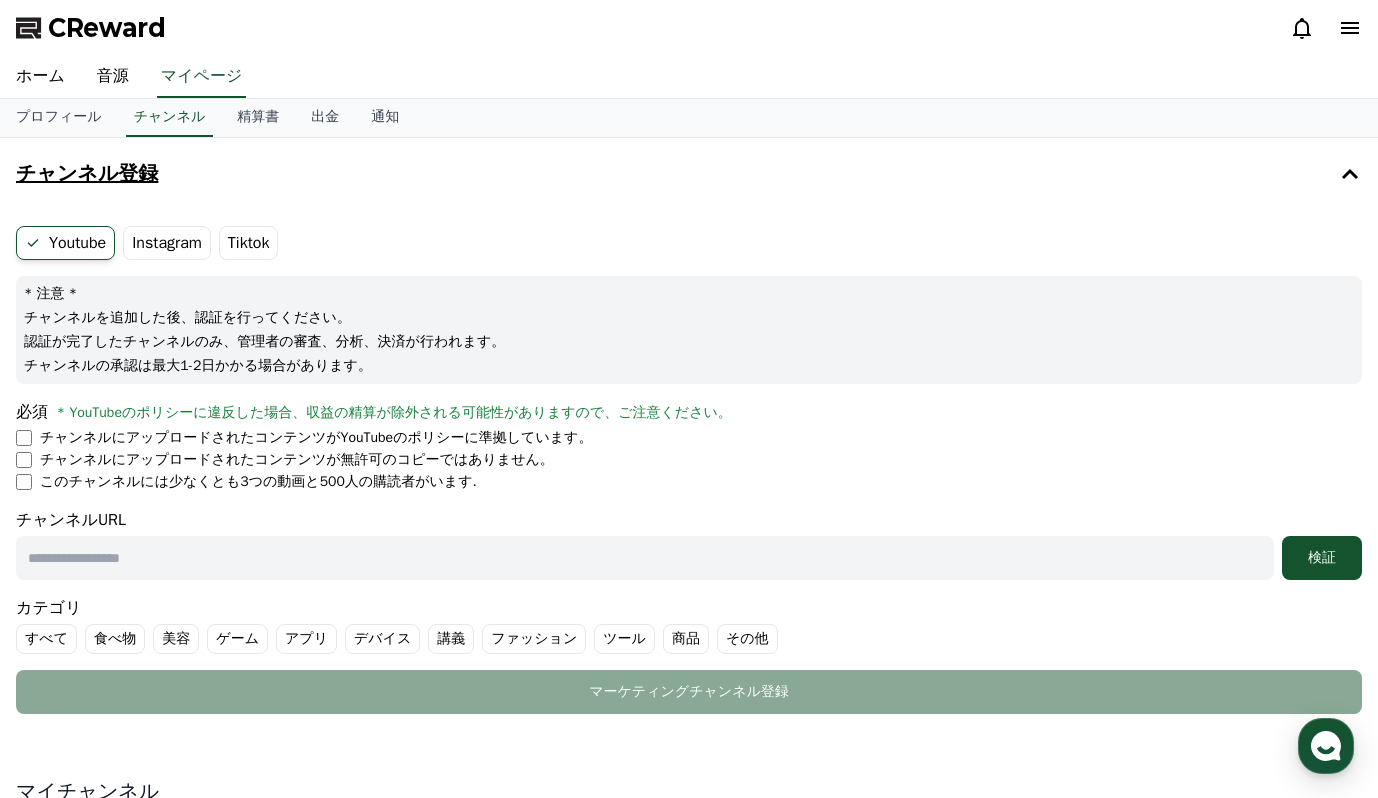 click at bounding box center (645, 558) 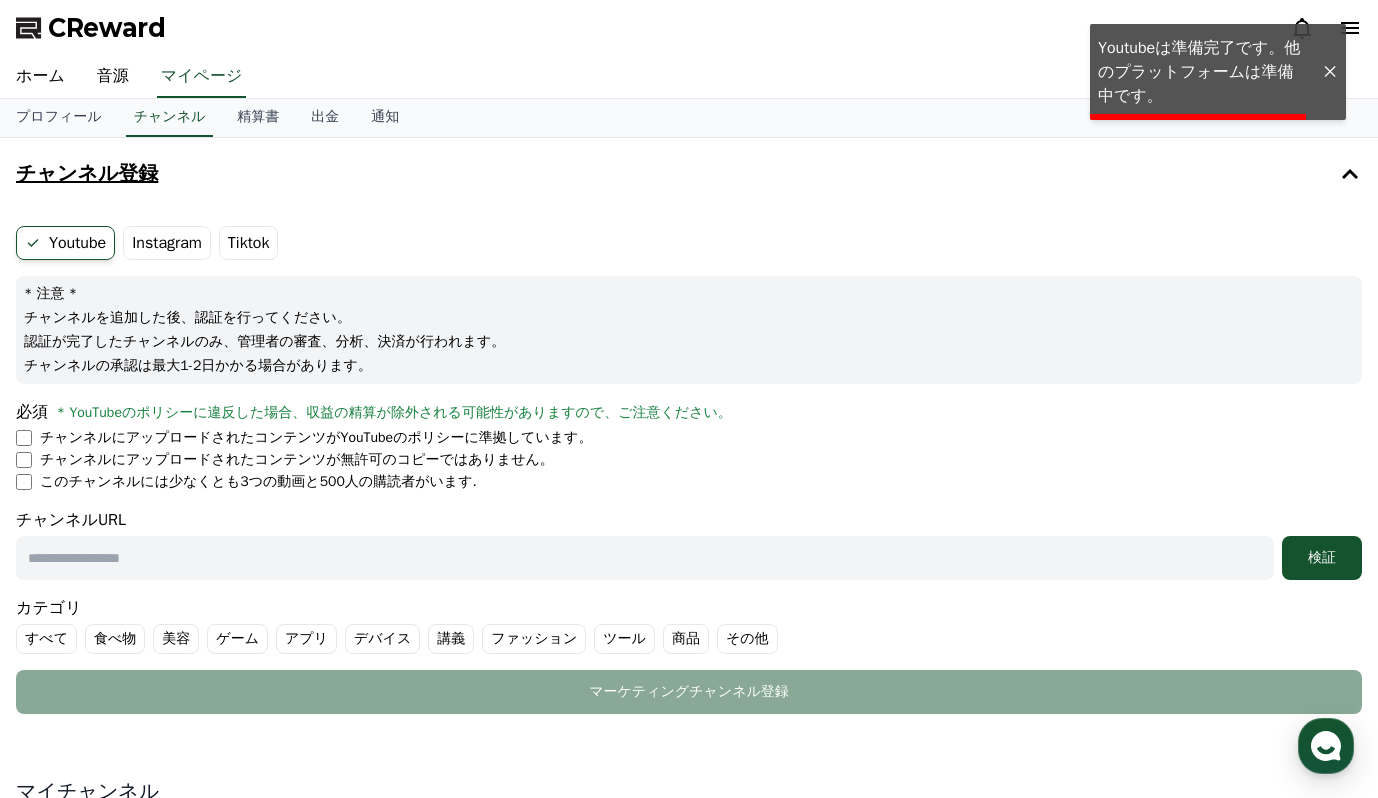 click on "Instagram" at bounding box center (167, 243) 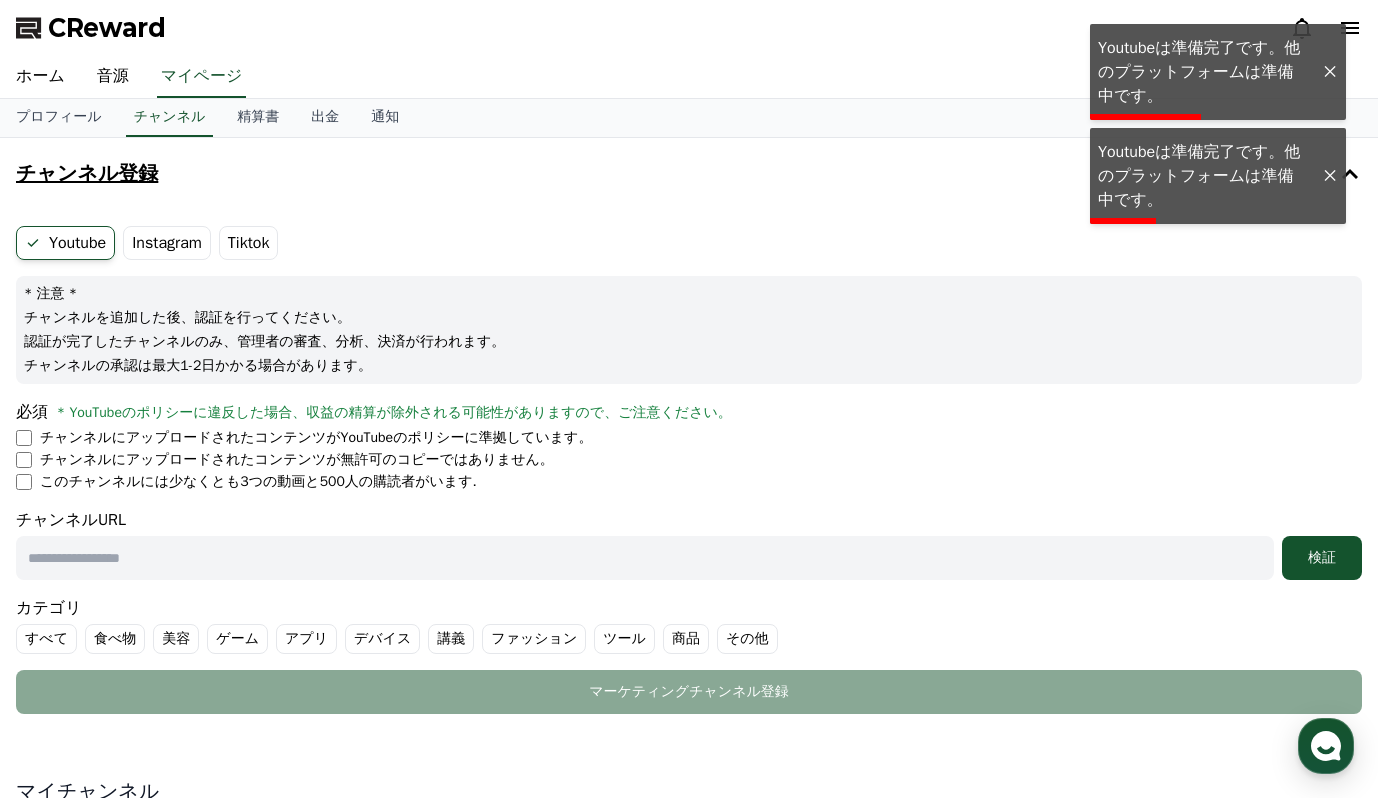 drag, startPoint x: 473, startPoint y: 484, endPoint x: 46, endPoint y: 486, distance: 427.00467 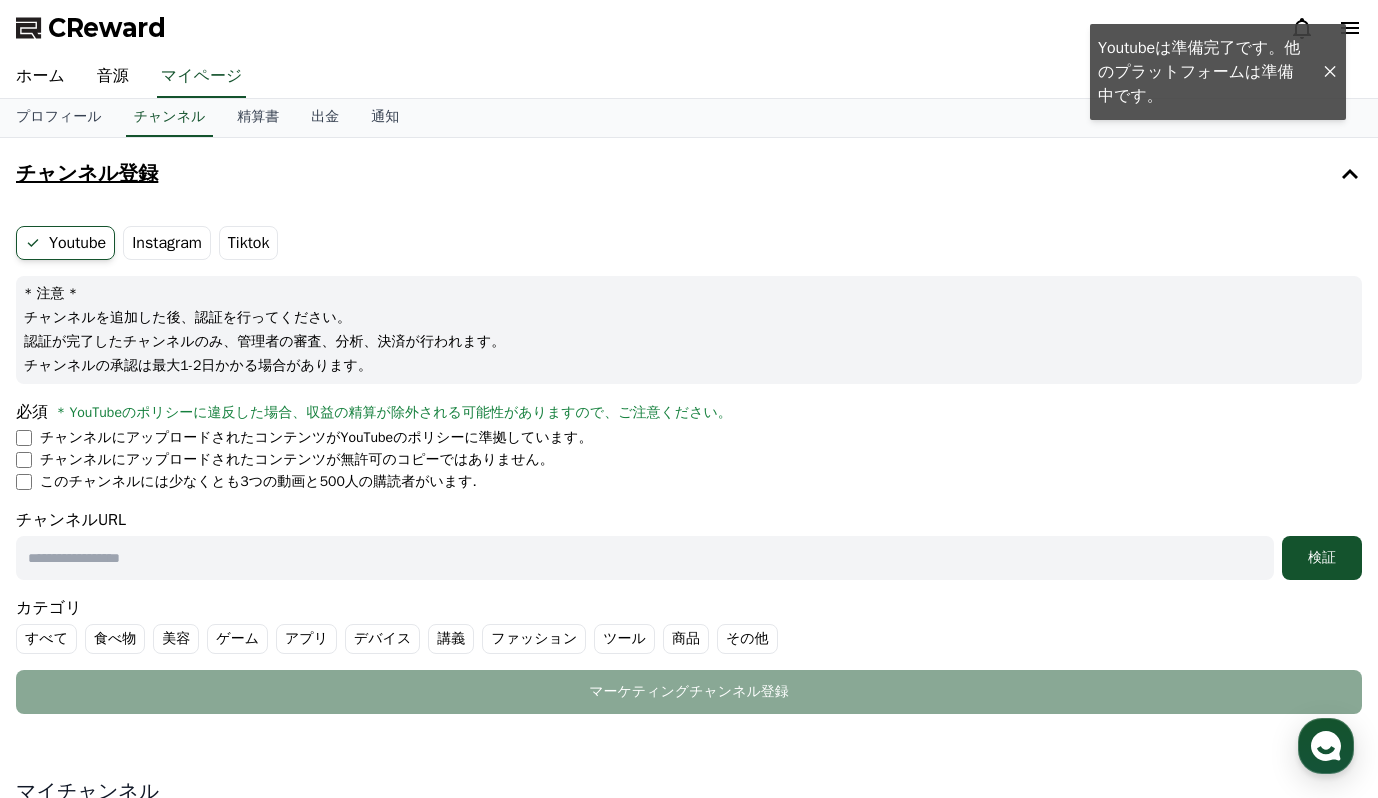 copy on "このチャンネルには少なくとも3つの動画と500人の購読者がいます." 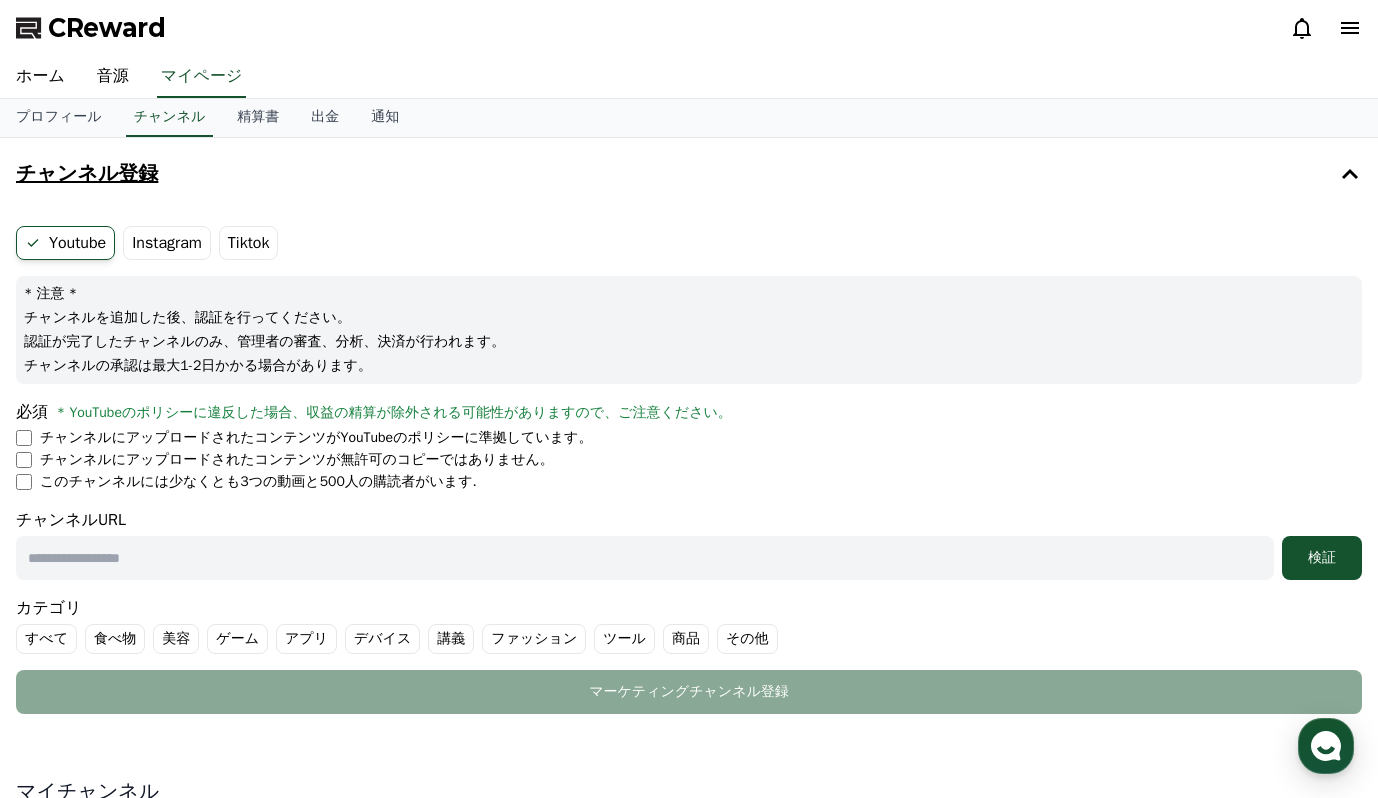 click at bounding box center [645, 558] 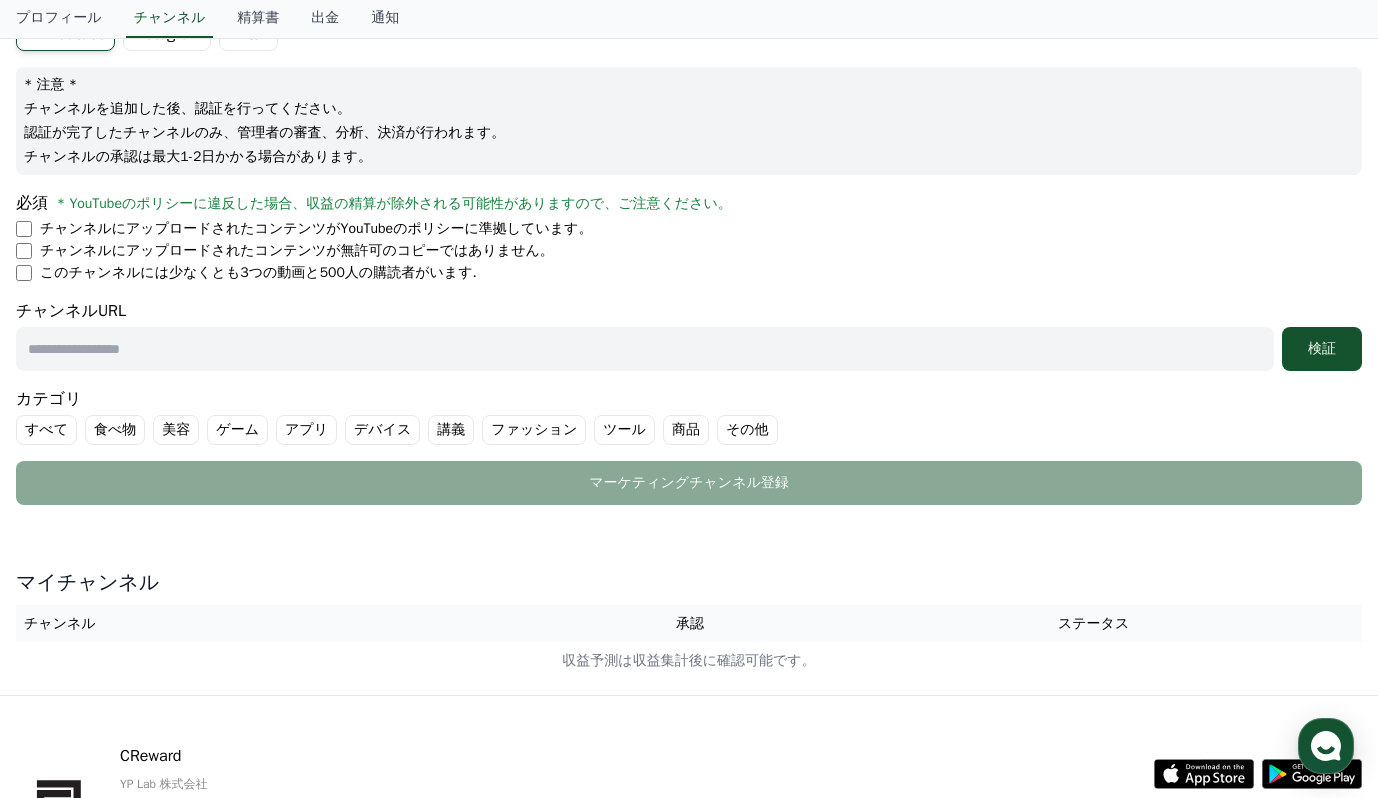 scroll, scrollTop: 0, scrollLeft: 0, axis: both 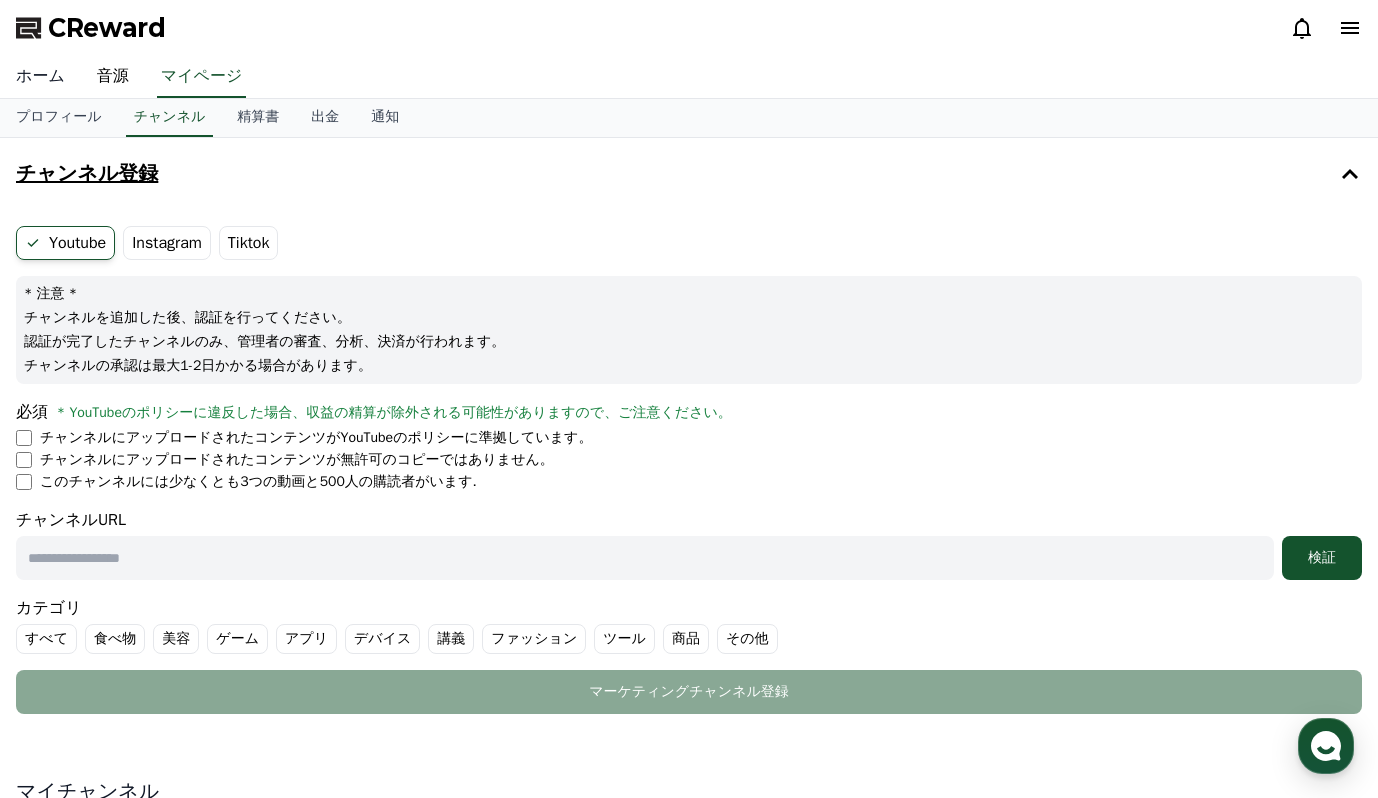 click on "ホーム" at bounding box center [40, 77] 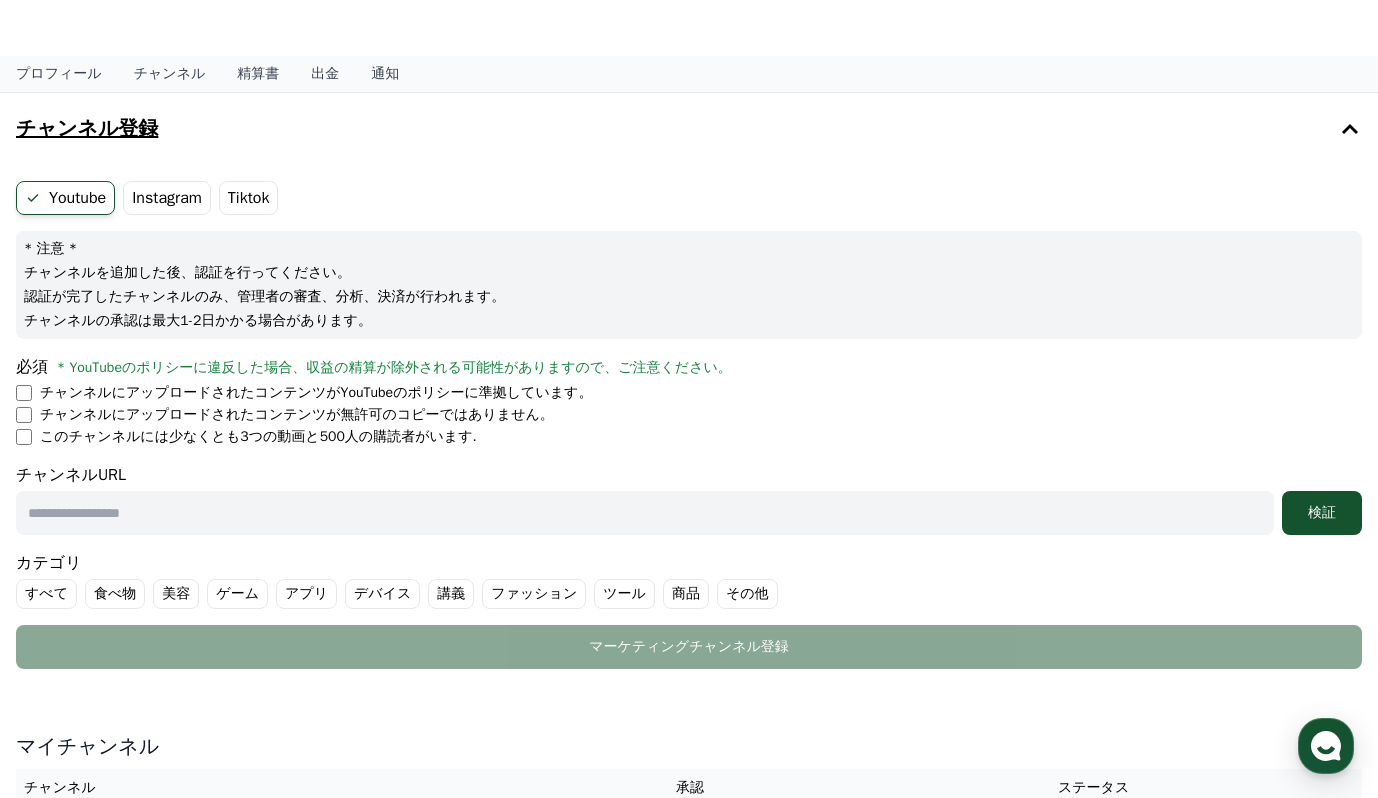 click at bounding box center [645, 513] 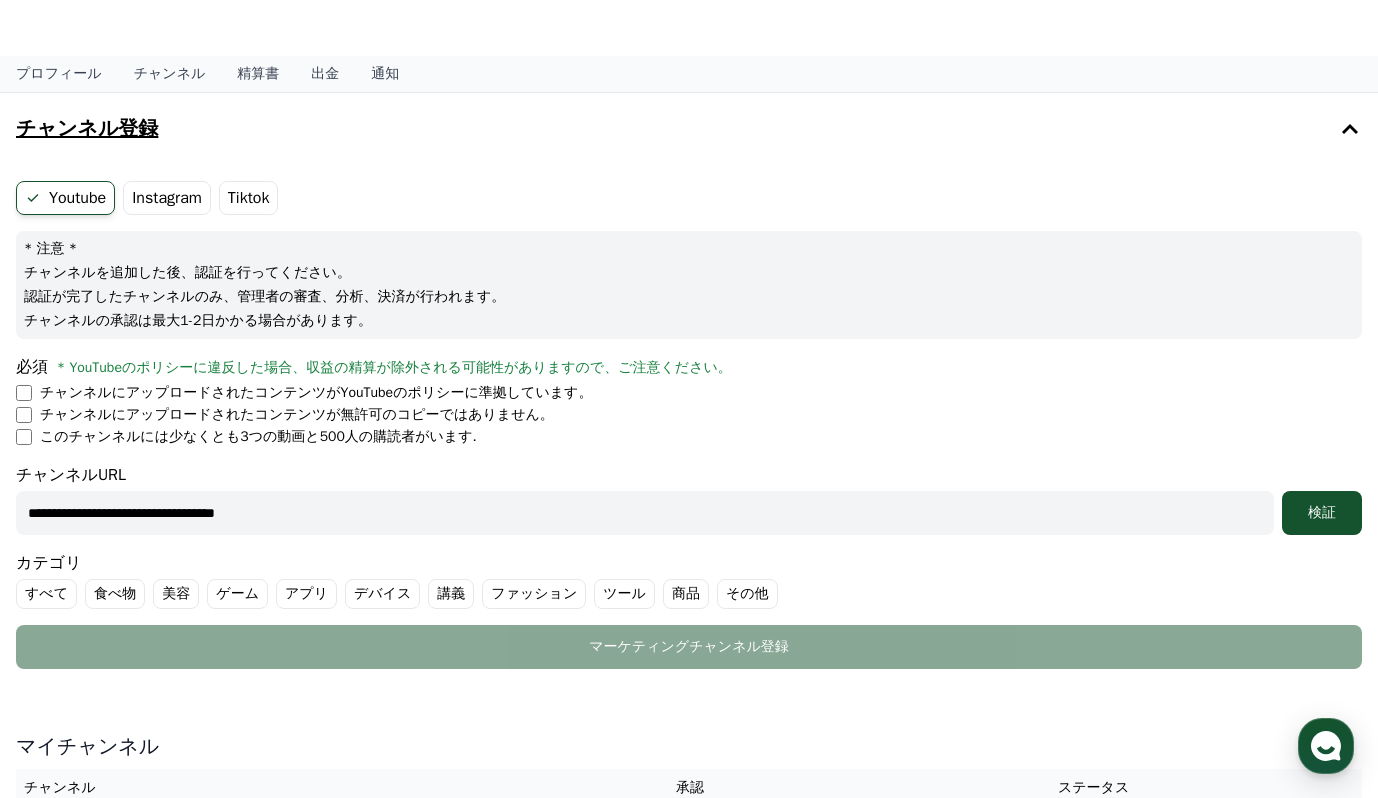 scroll, scrollTop: 78, scrollLeft: 0, axis: vertical 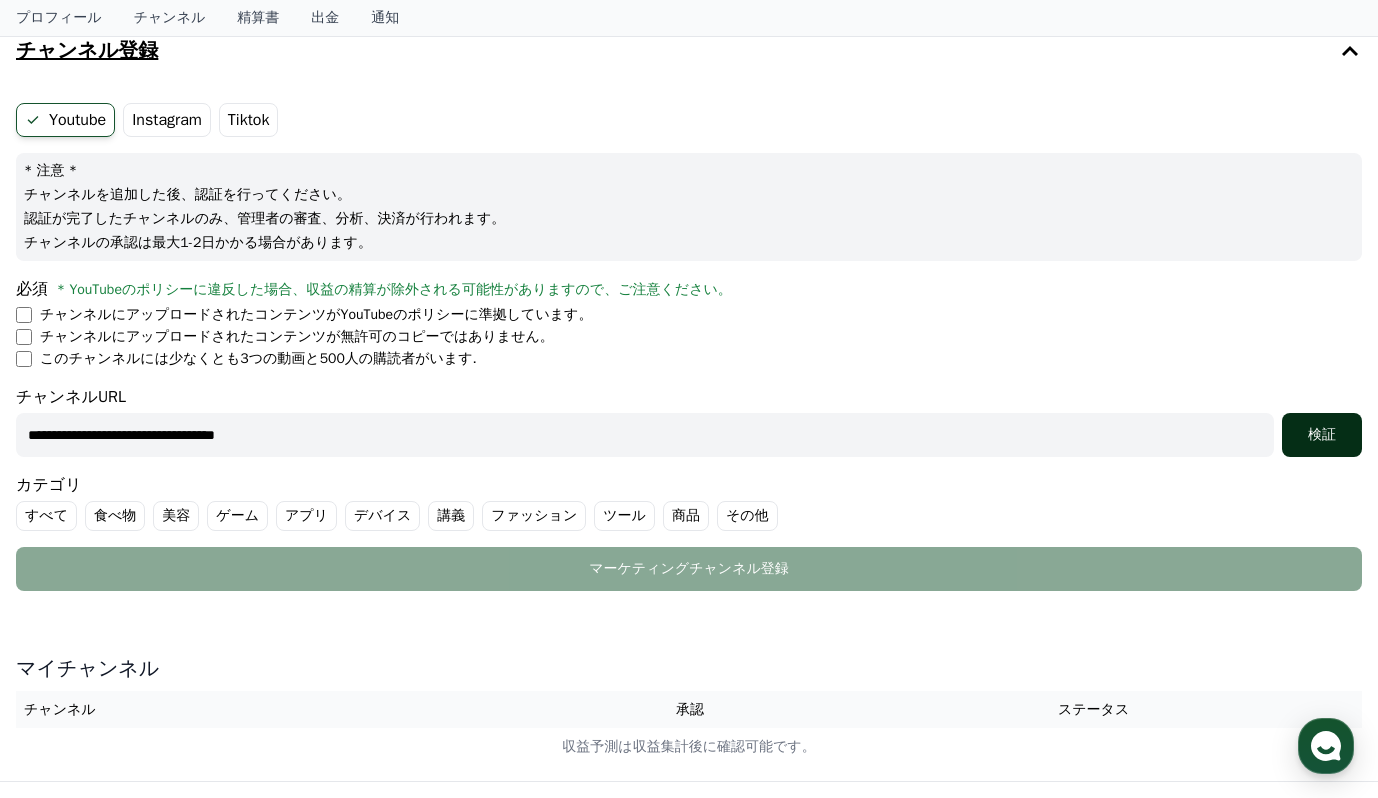 type on "**********" 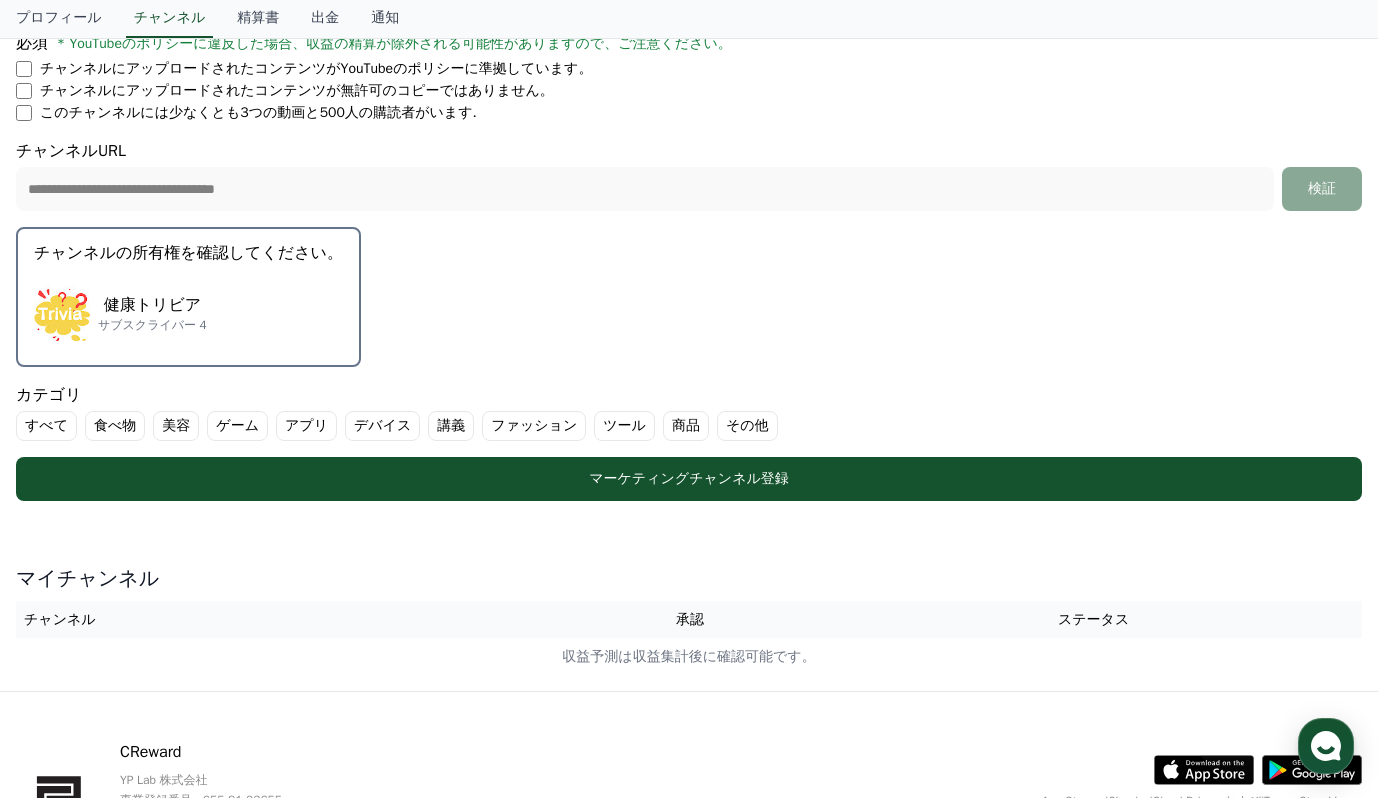 scroll, scrollTop: 394, scrollLeft: 0, axis: vertical 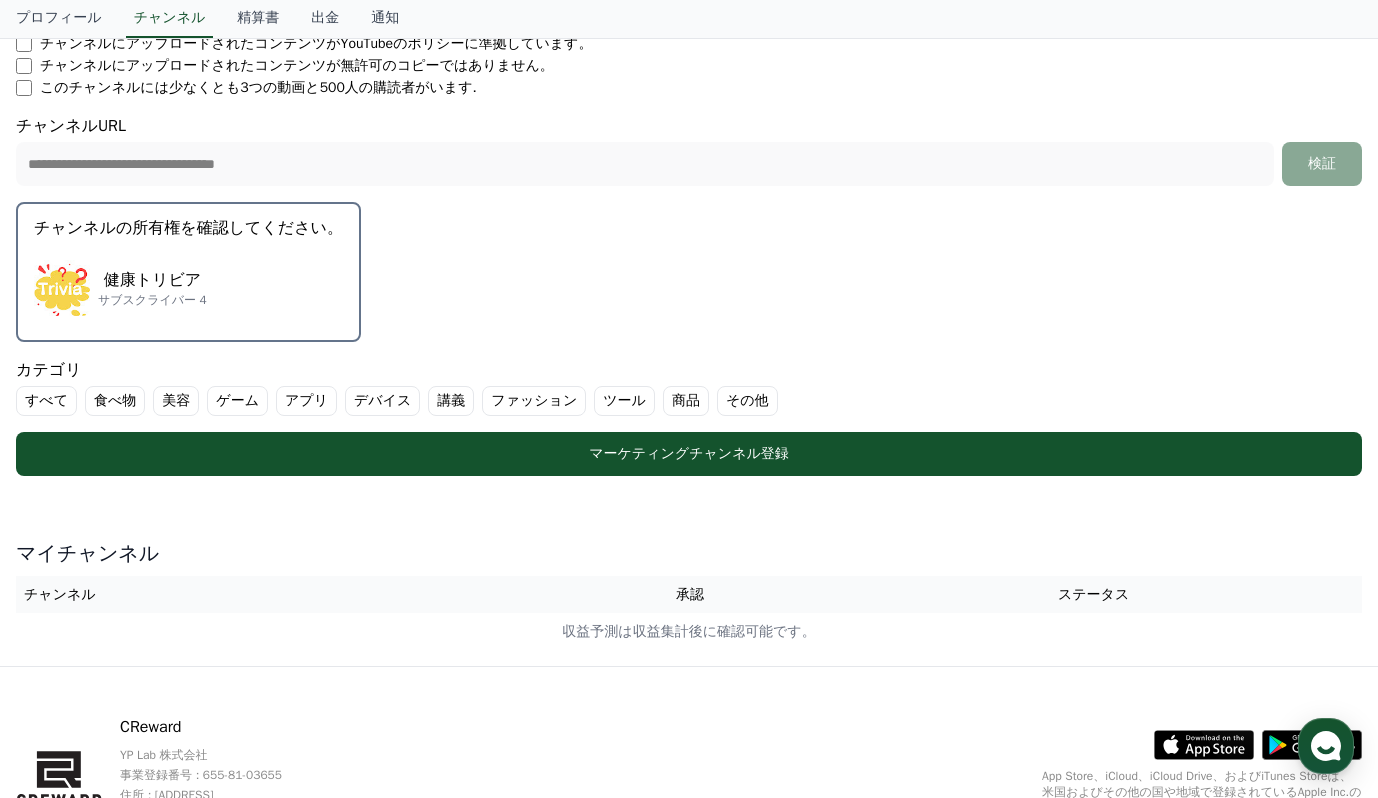 click on "健康トリビア   サブスクライバー
4" at bounding box center (188, 288) 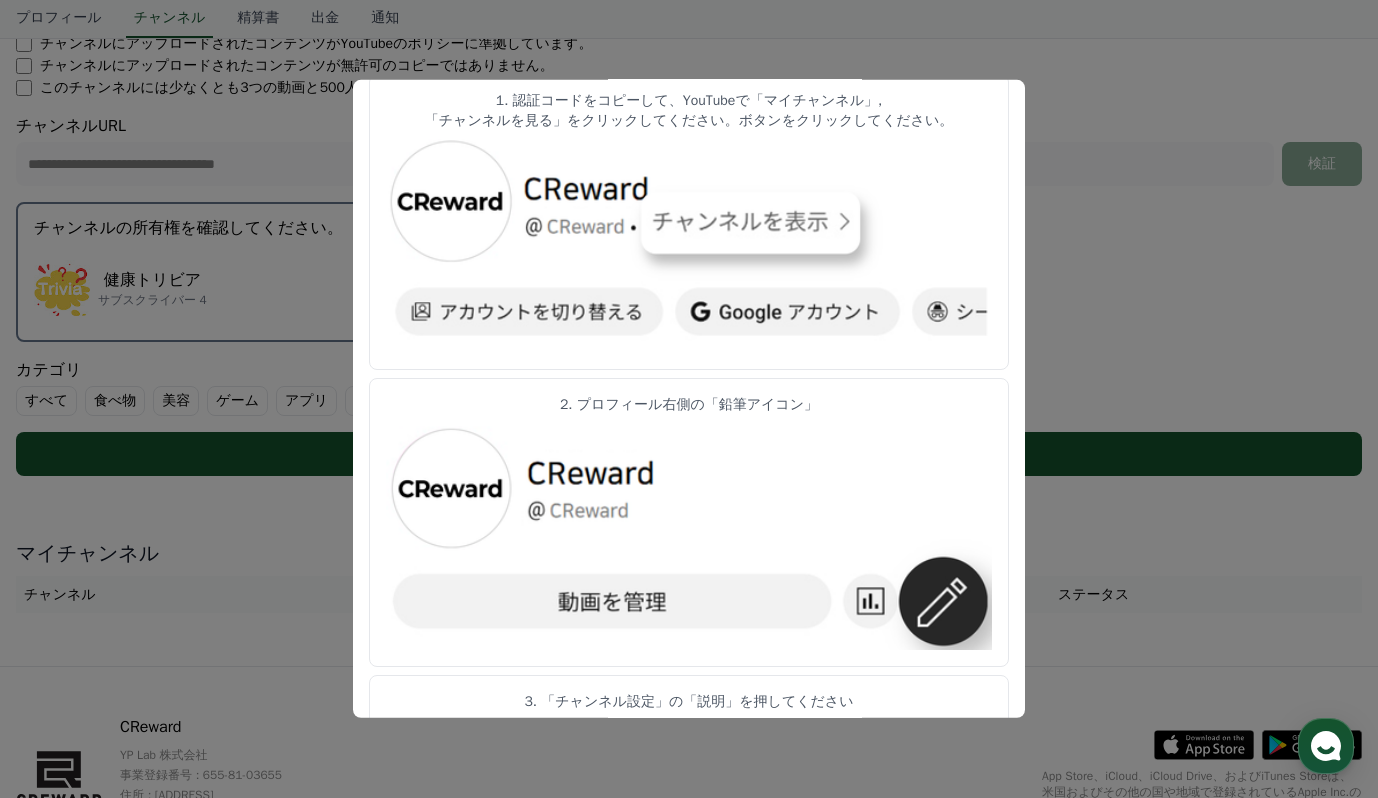 scroll, scrollTop: 1008, scrollLeft: 0, axis: vertical 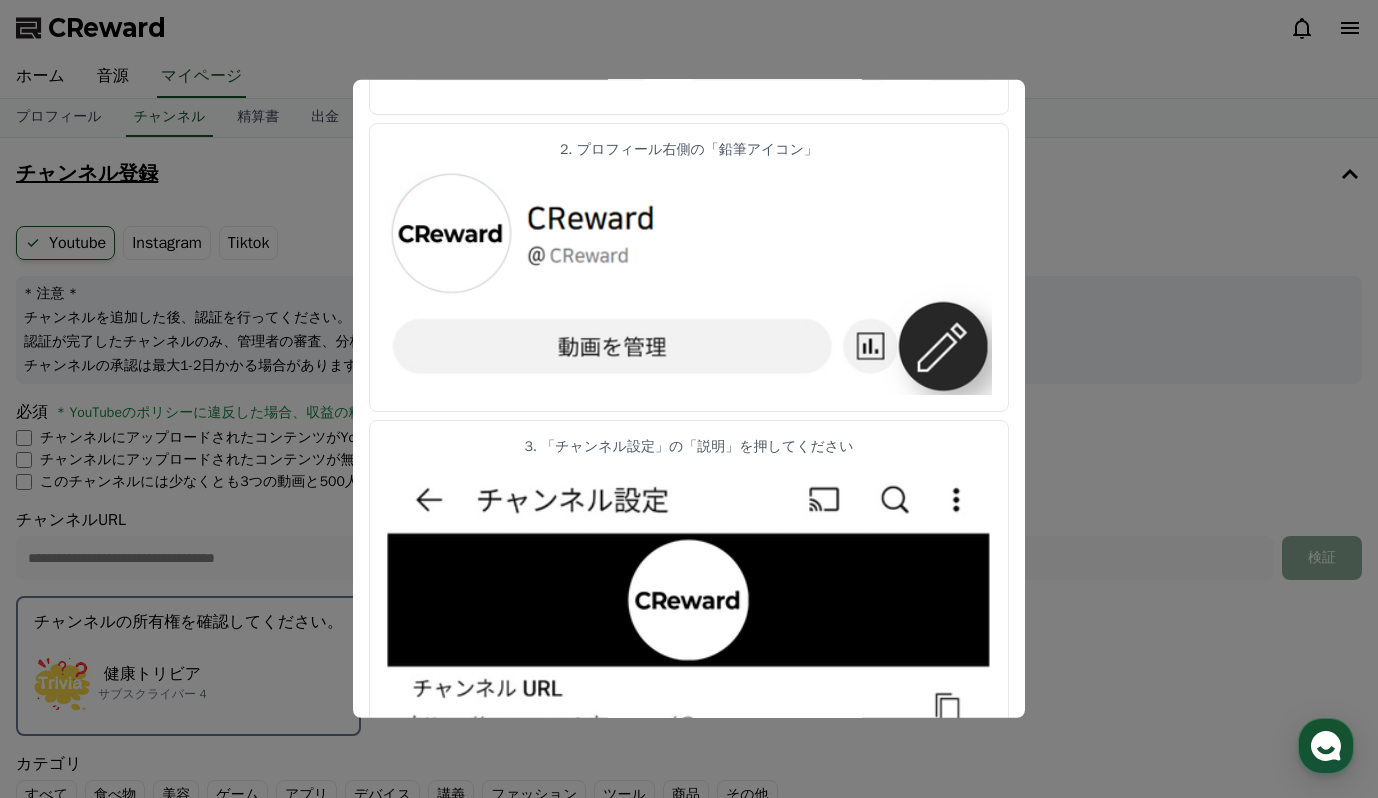 click at bounding box center (689, 399) 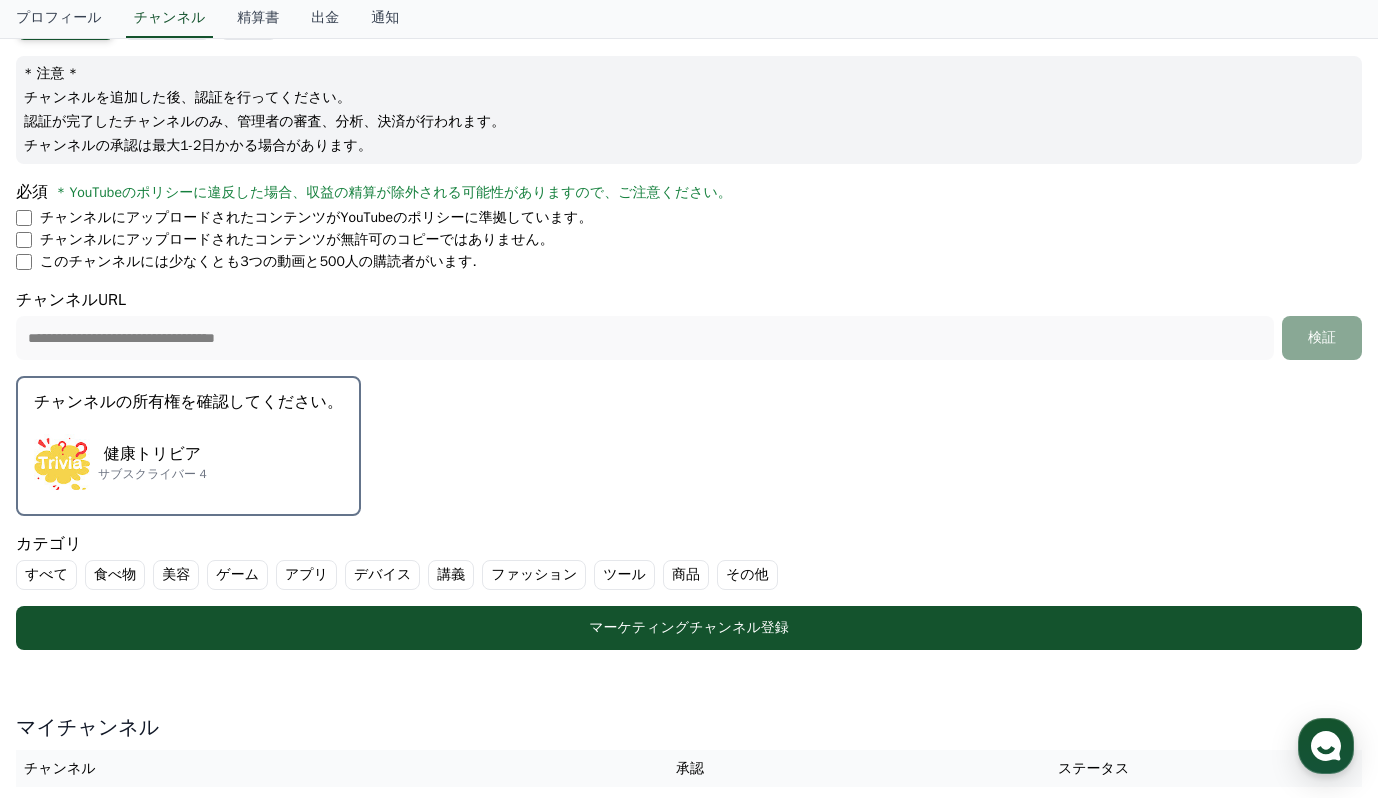 scroll, scrollTop: 0, scrollLeft: 0, axis: both 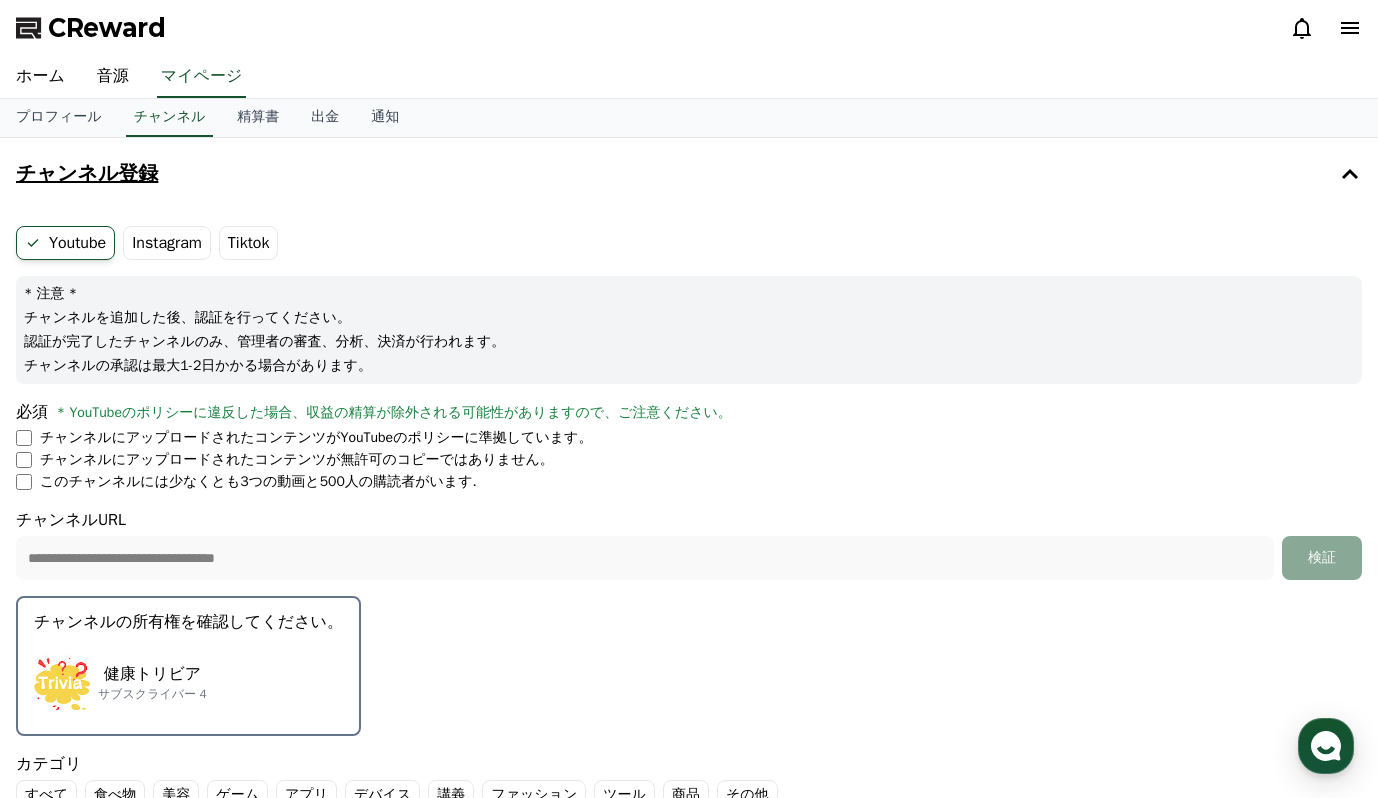 click on "チャンネルの所有権を確認してください。" at bounding box center [188, 622] 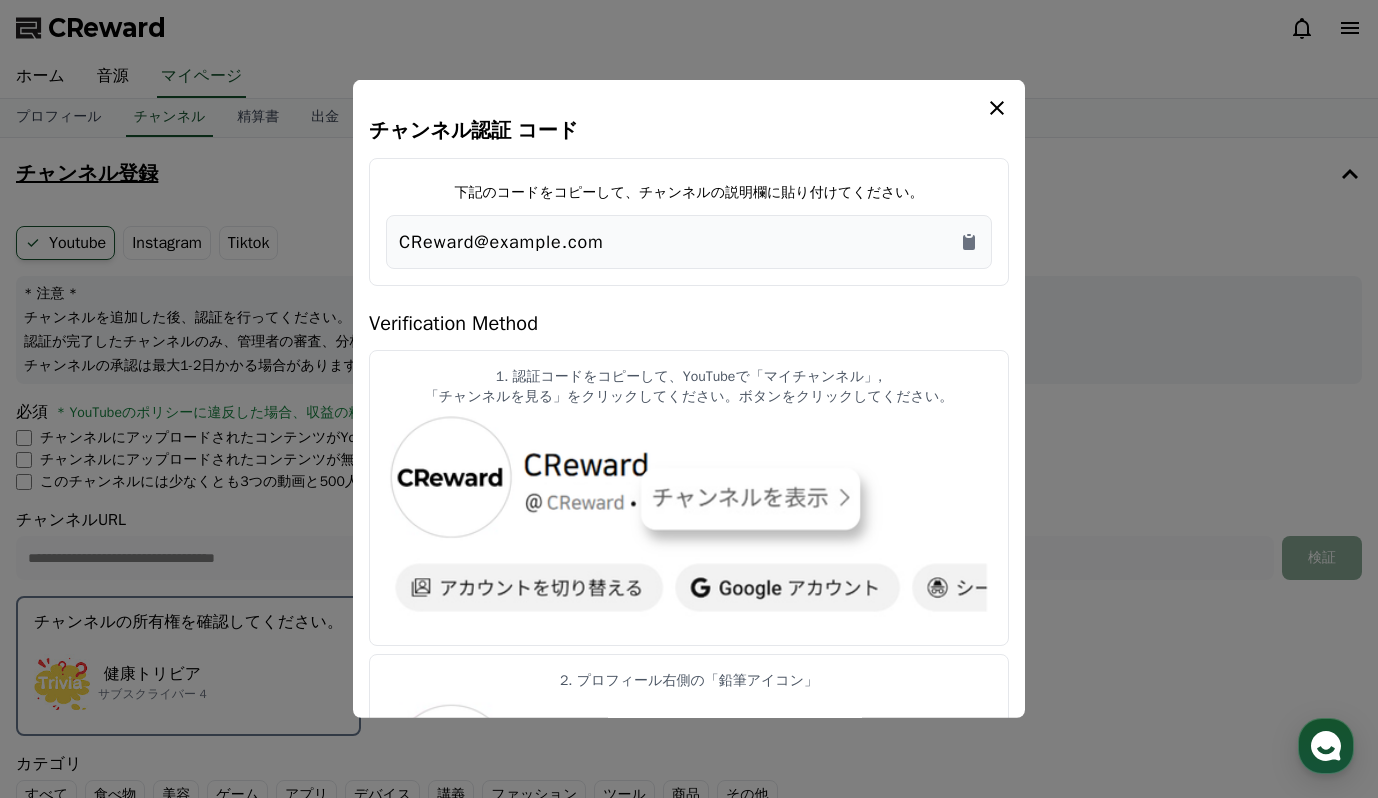 click on "CReward@f2e8fc40" at bounding box center (501, 242) 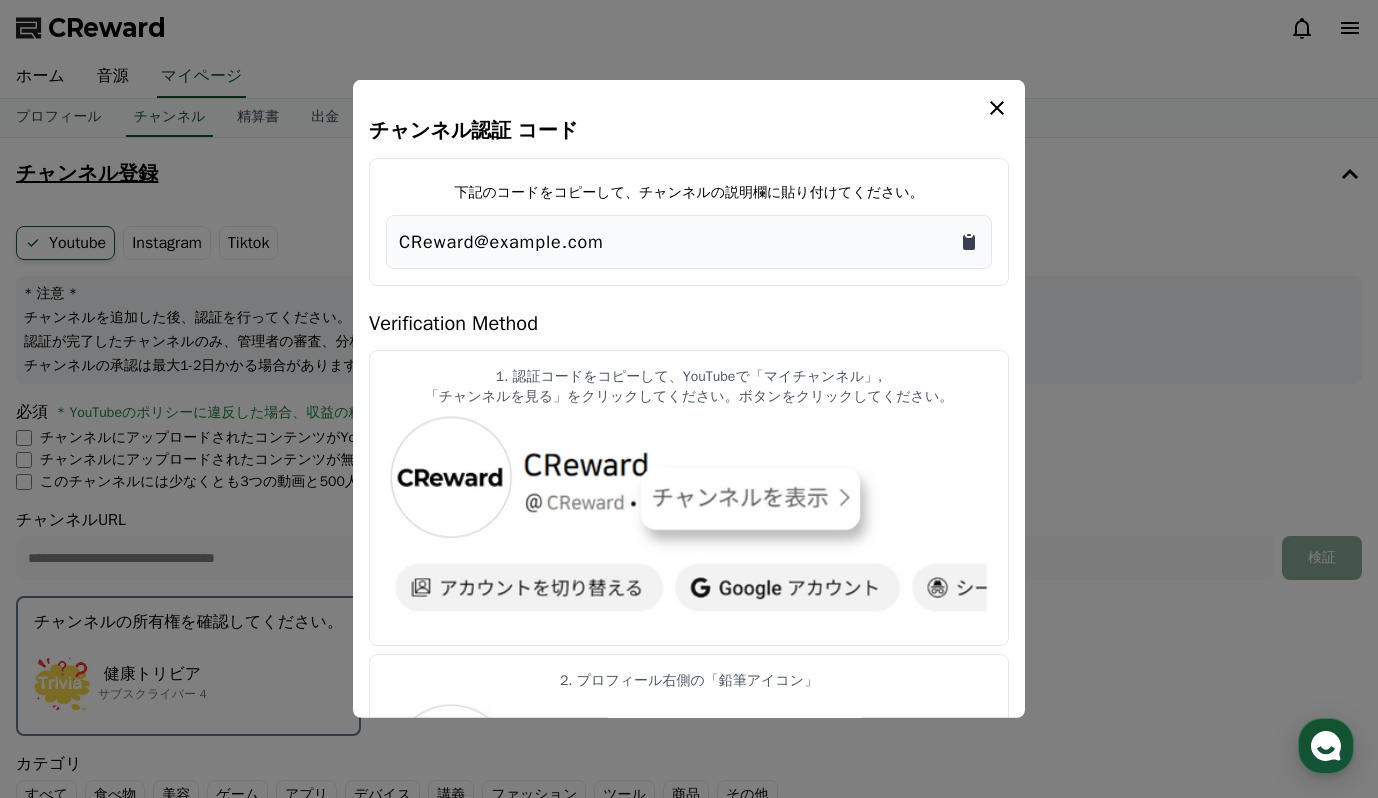 click 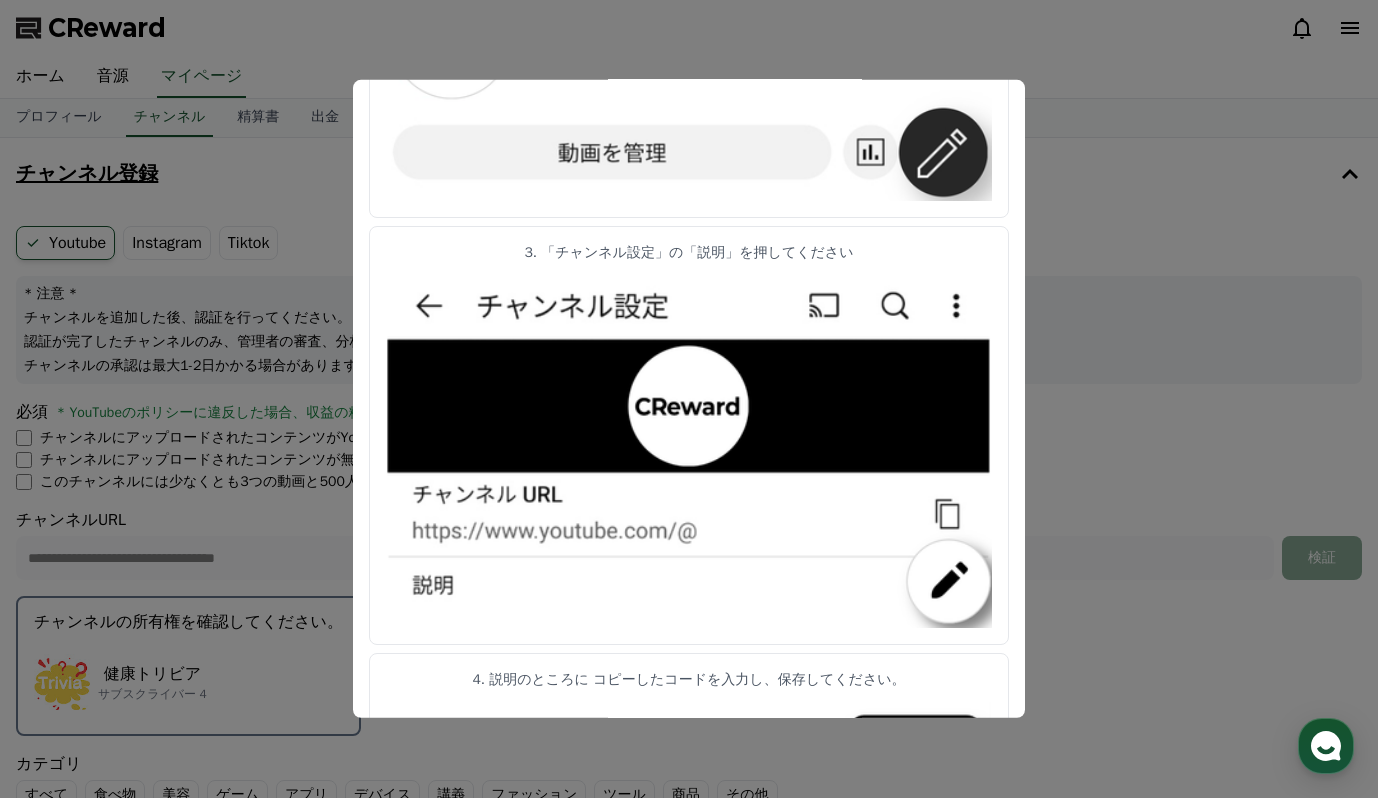 scroll, scrollTop: 1008, scrollLeft: 0, axis: vertical 